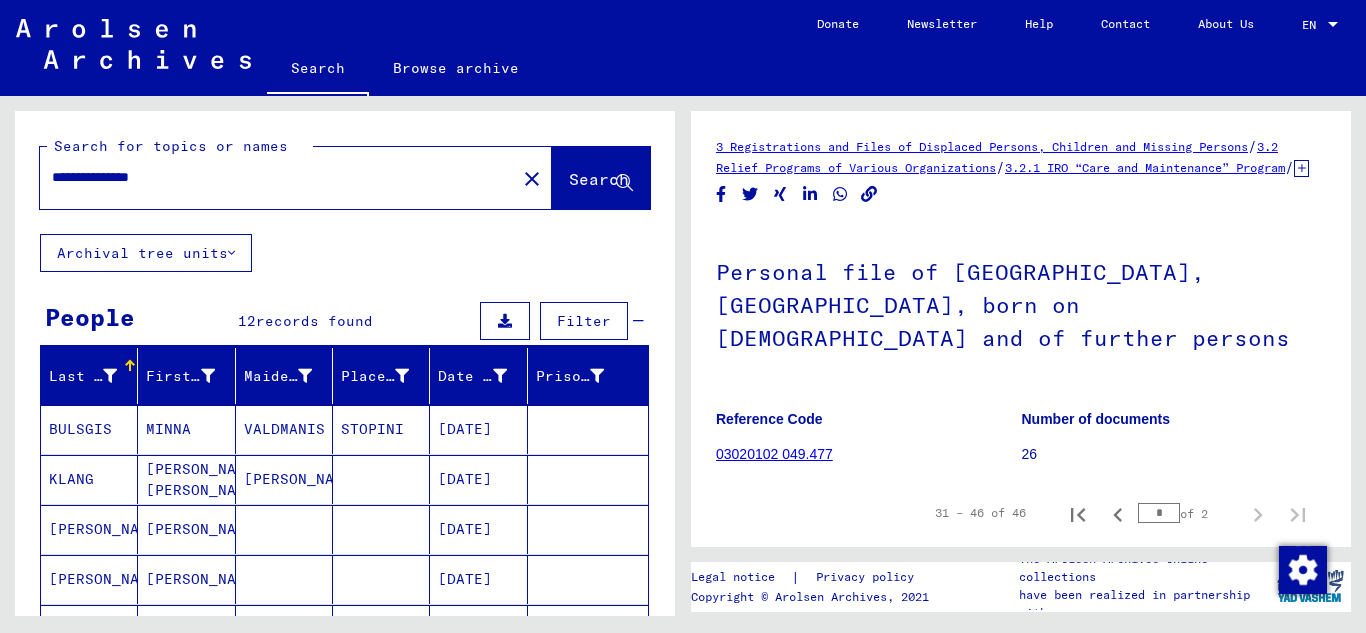 scroll, scrollTop: 0, scrollLeft: 0, axis: both 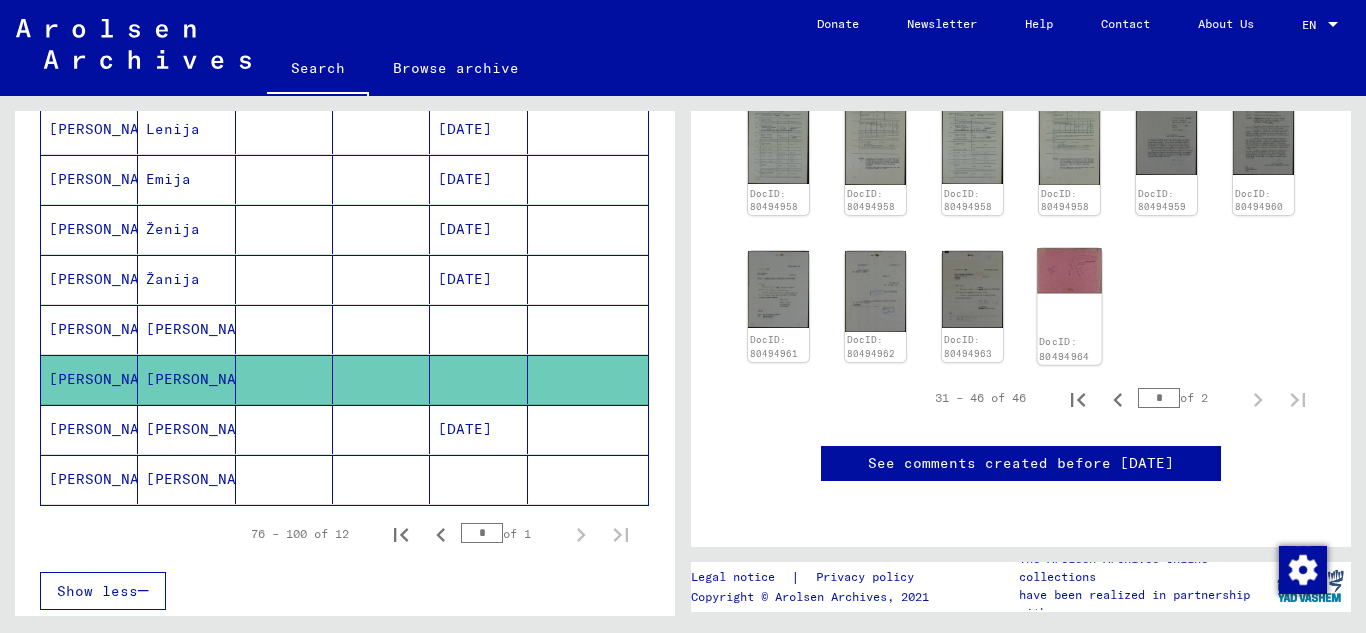 click 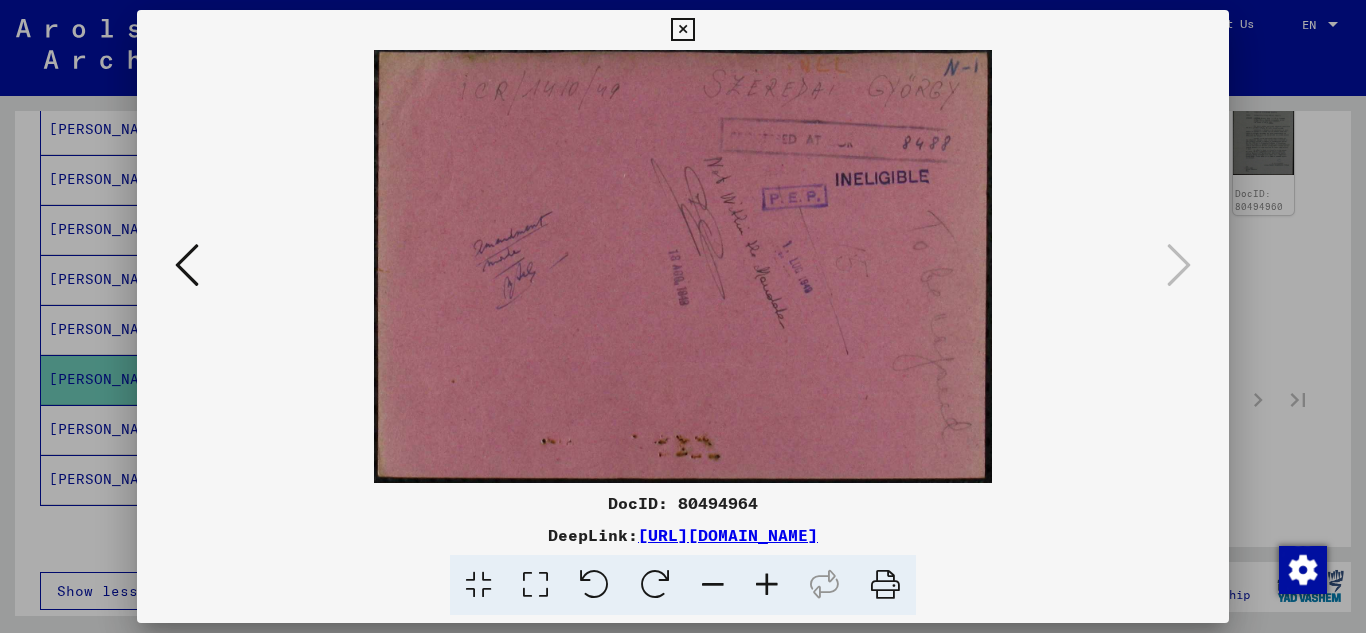 click at bounding box center (187, 265) 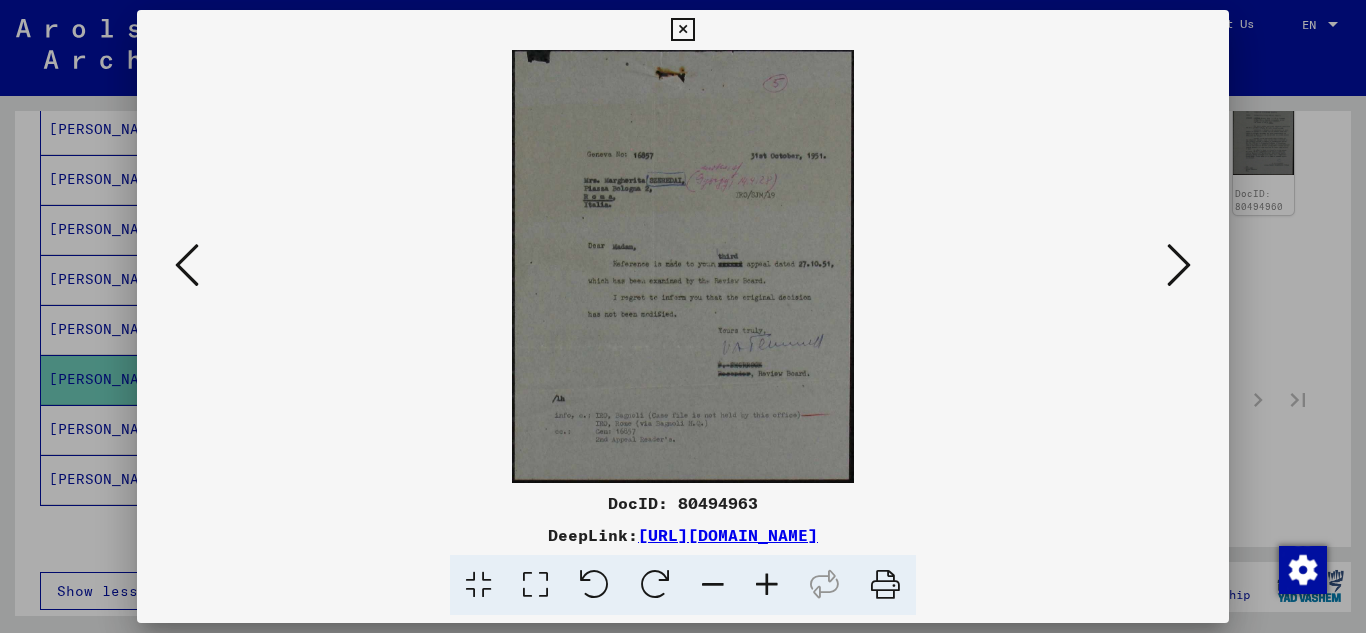 click at bounding box center (767, 585) 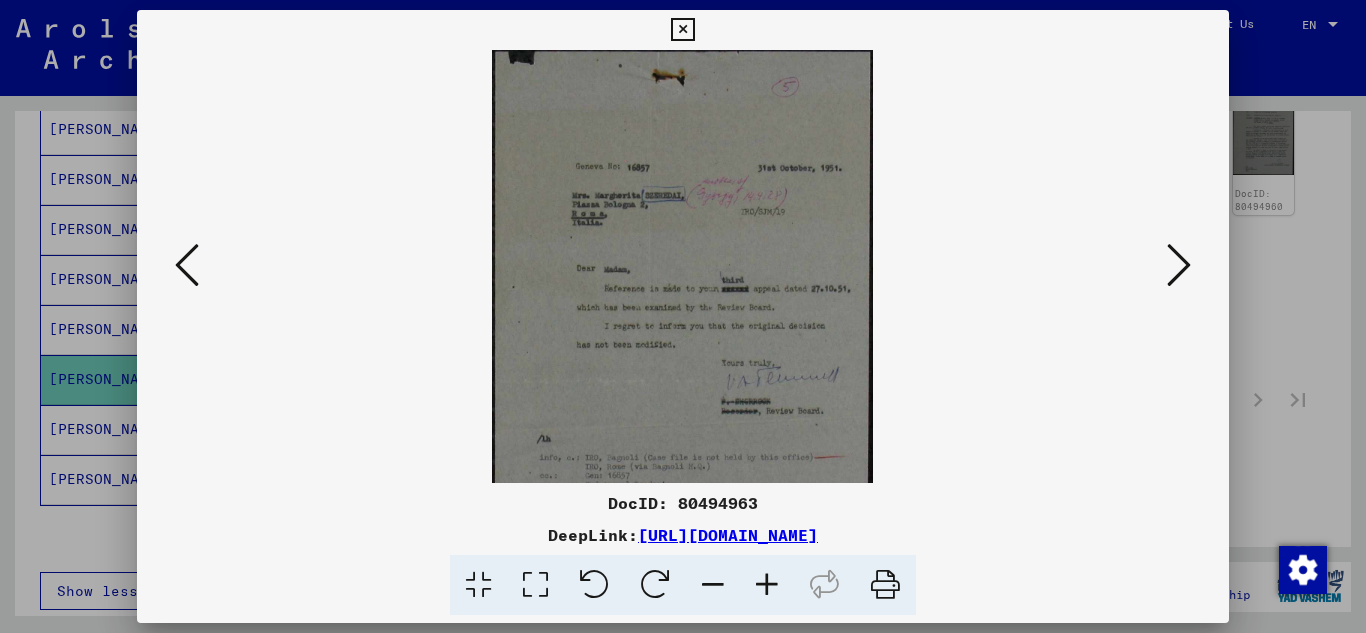 click at bounding box center (767, 585) 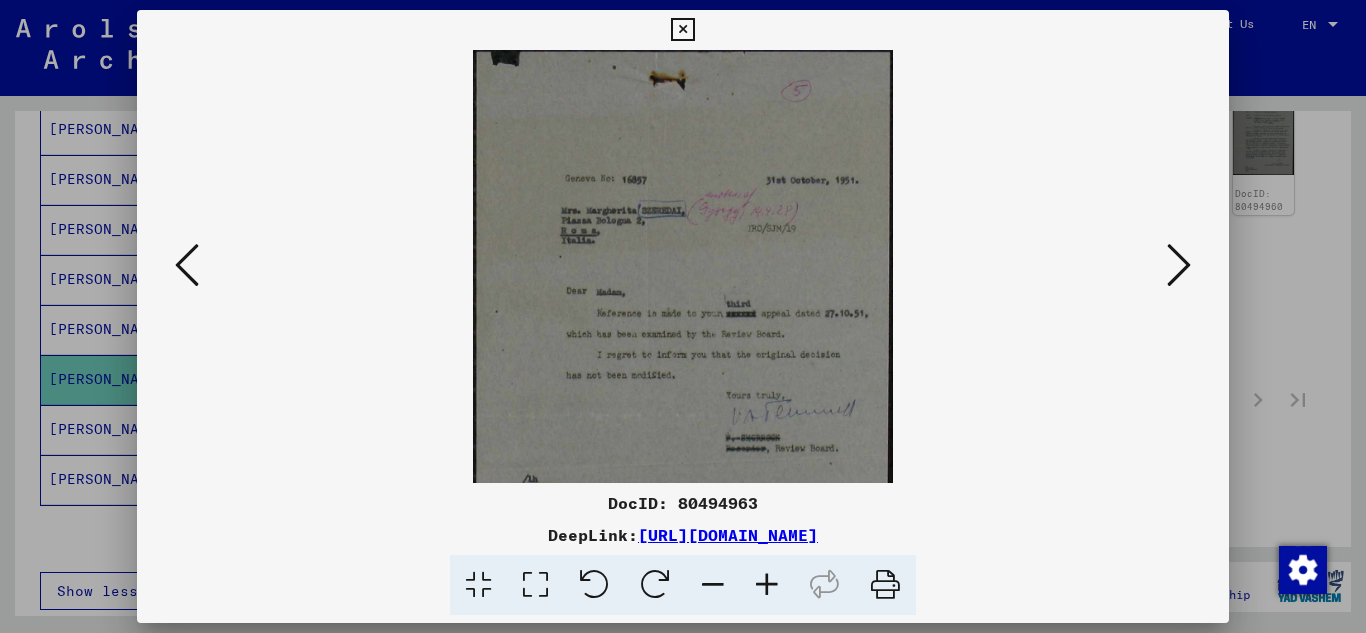 click at bounding box center [767, 585] 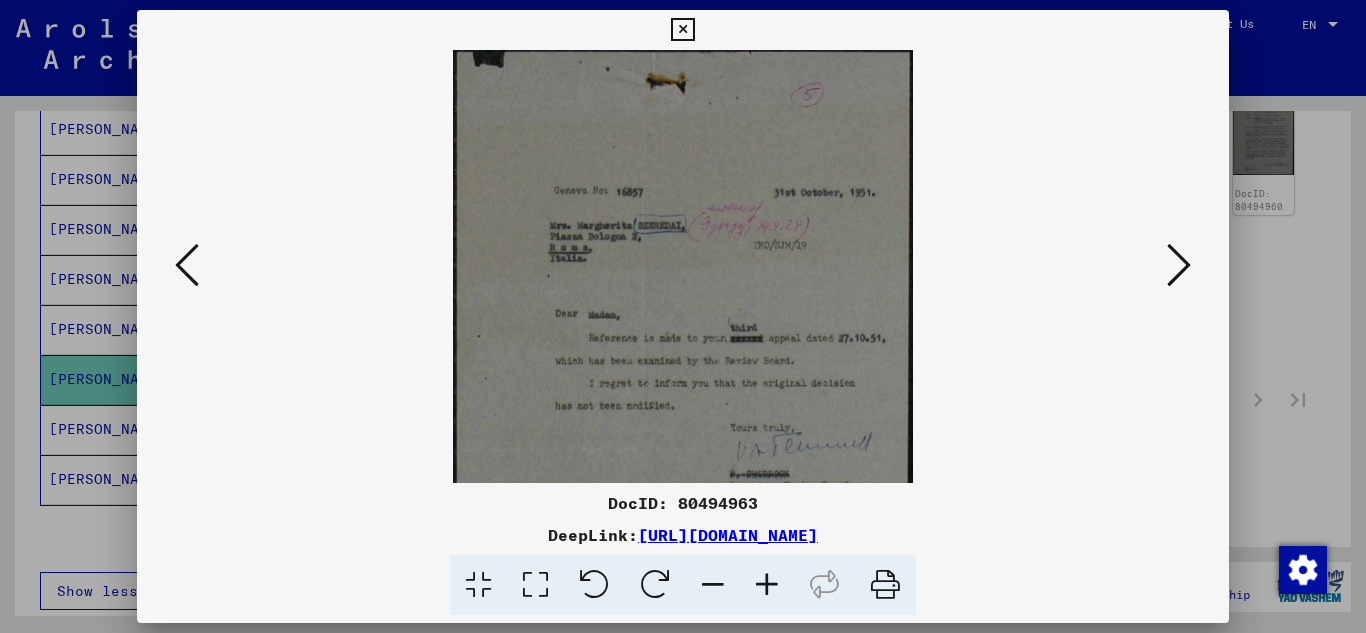 click at bounding box center (767, 585) 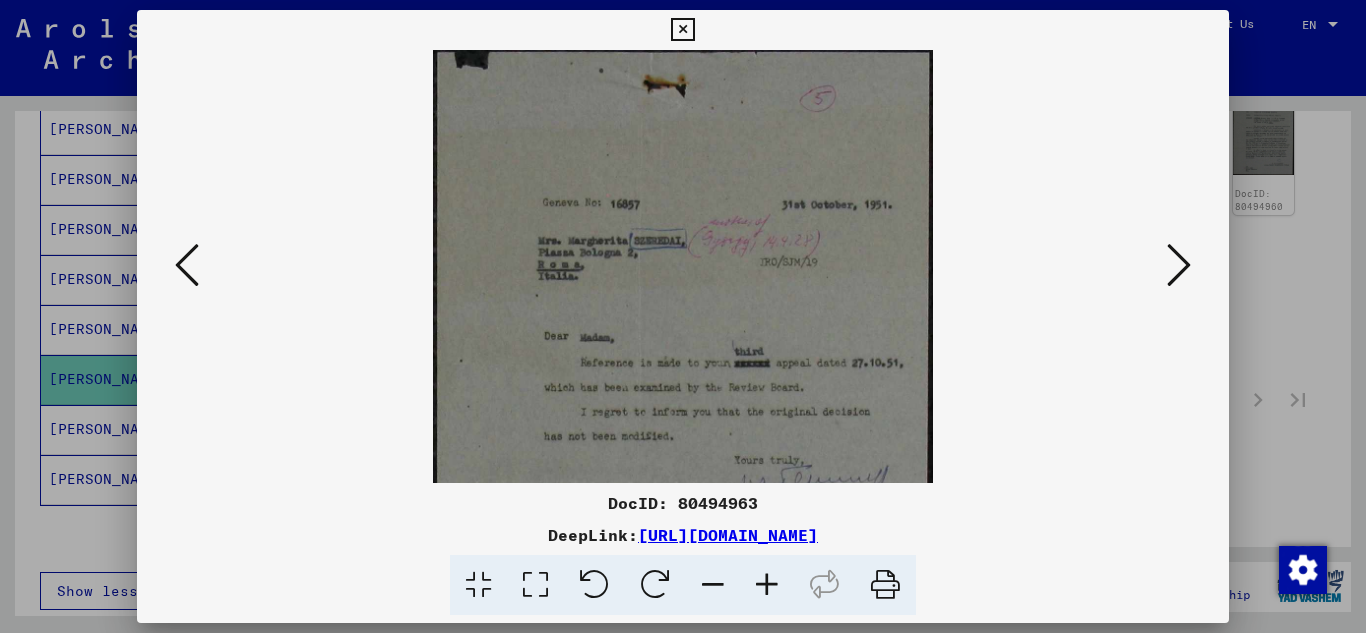 click at bounding box center (767, 585) 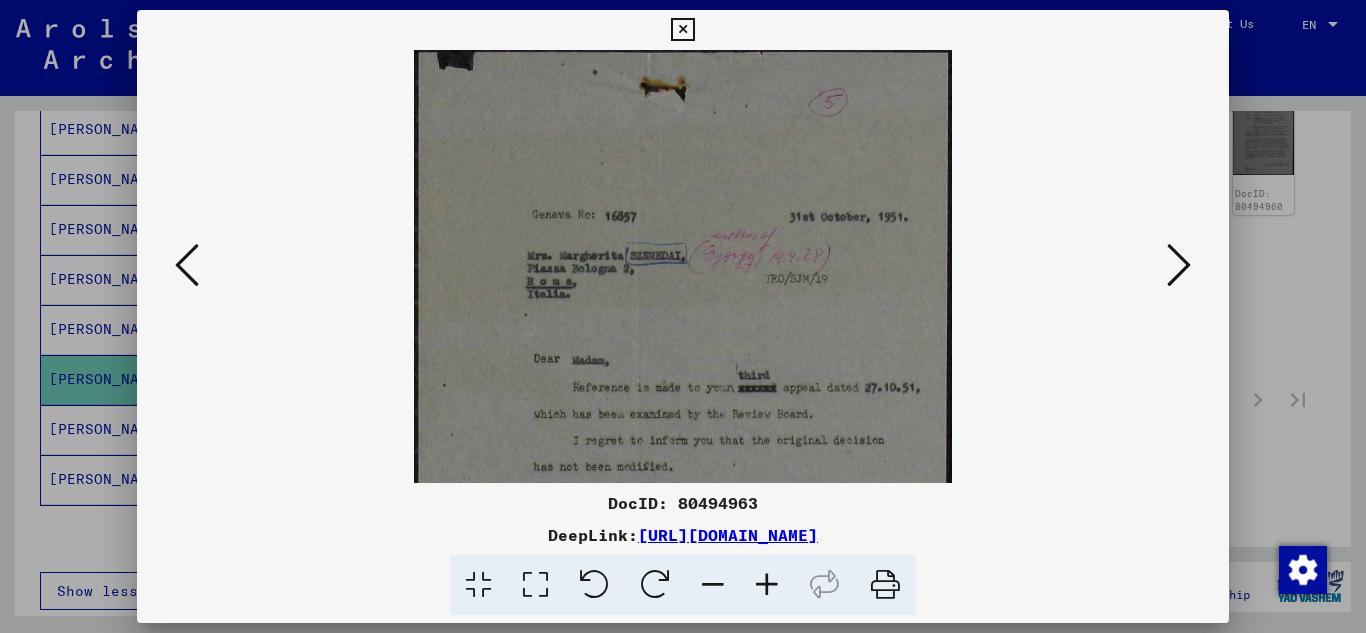 click at bounding box center (767, 585) 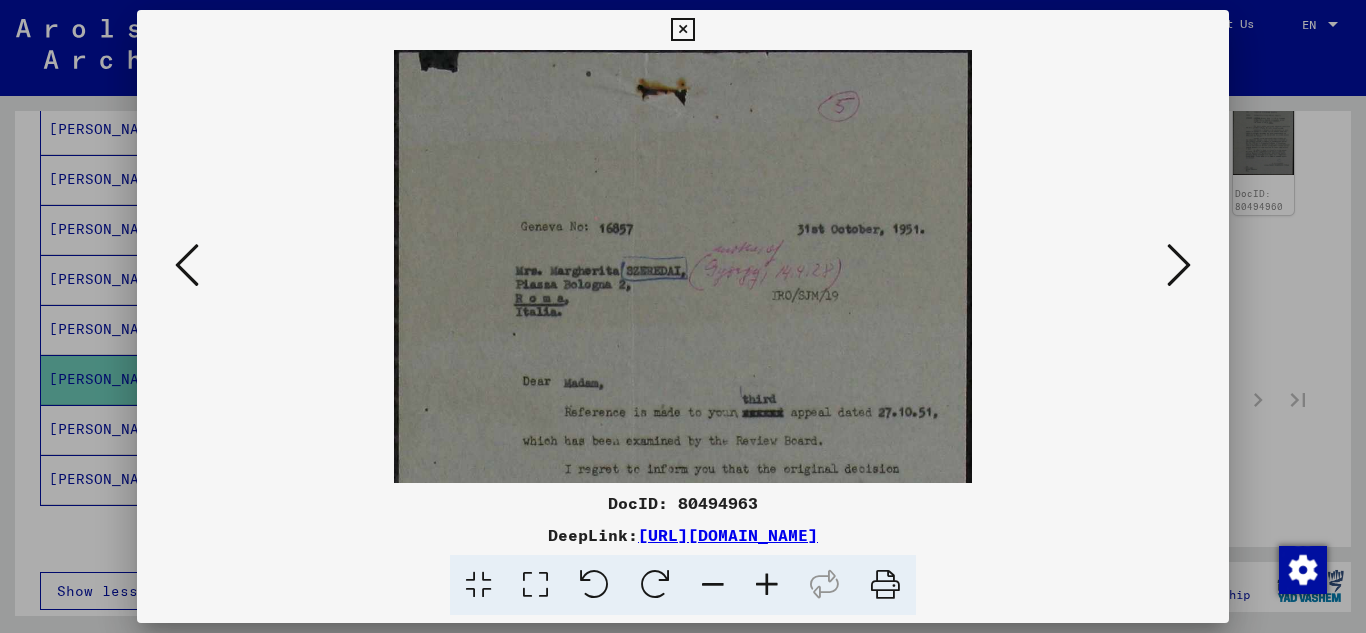 click at bounding box center (767, 585) 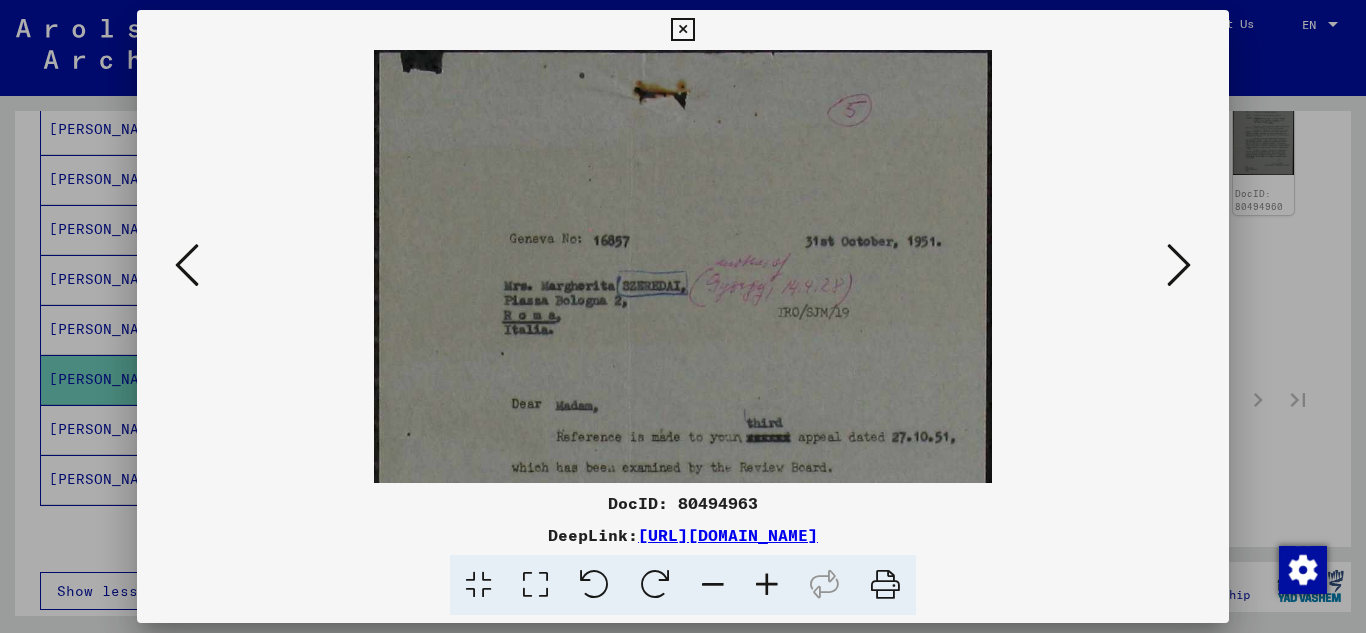 click at bounding box center (767, 585) 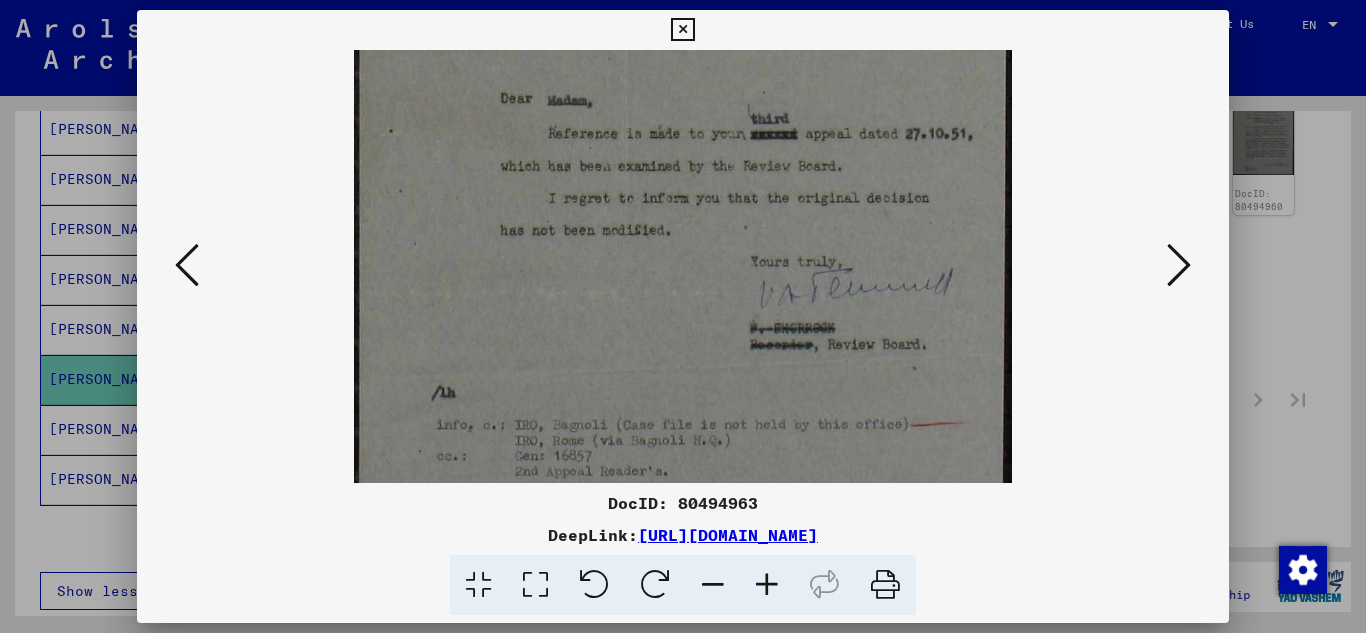 scroll, scrollTop: 330, scrollLeft: 0, axis: vertical 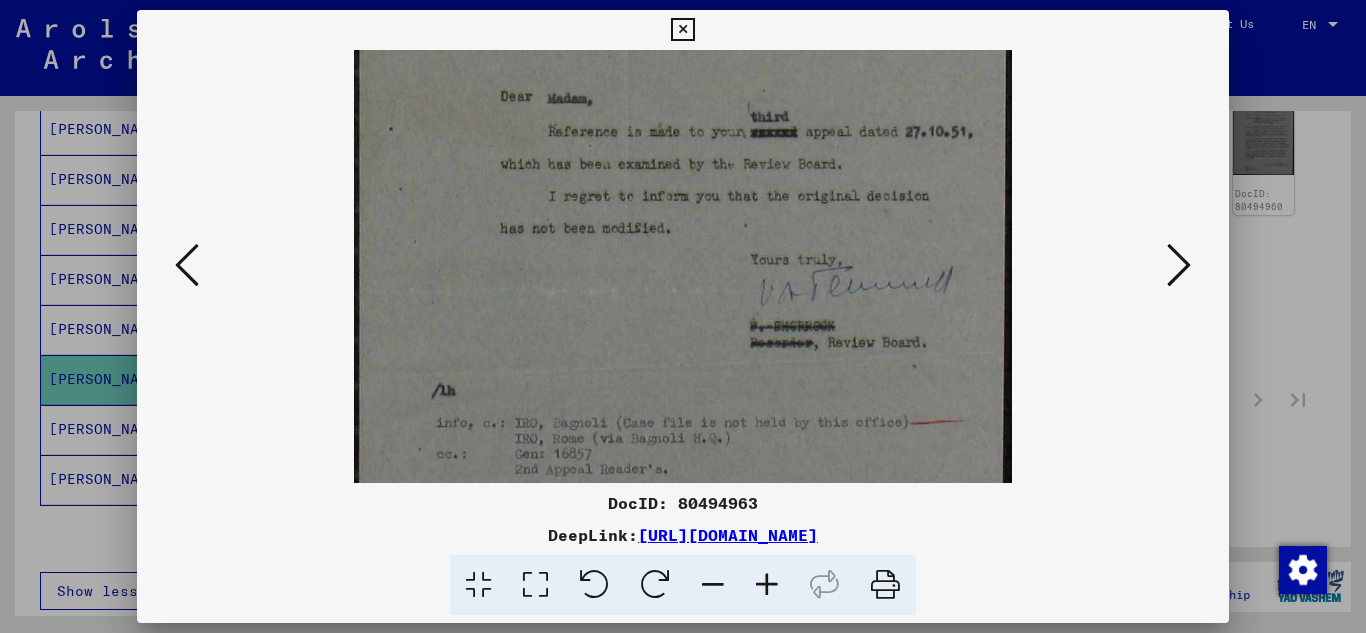 drag, startPoint x: 717, startPoint y: 409, endPoint x: 641, endPoint y: 79, distance: 338.63846 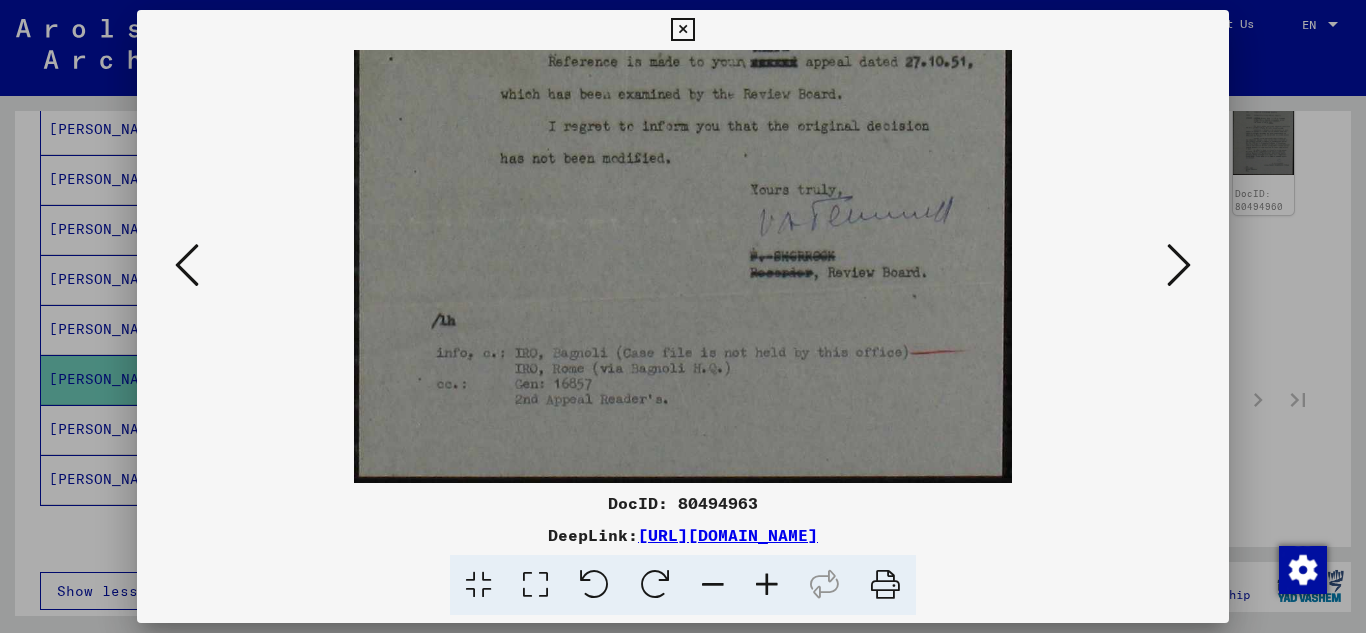 drag, startPoint x: 662, startPoint y: 292, endPoint x: 612, endPoint y: 126, distance: 173.36667 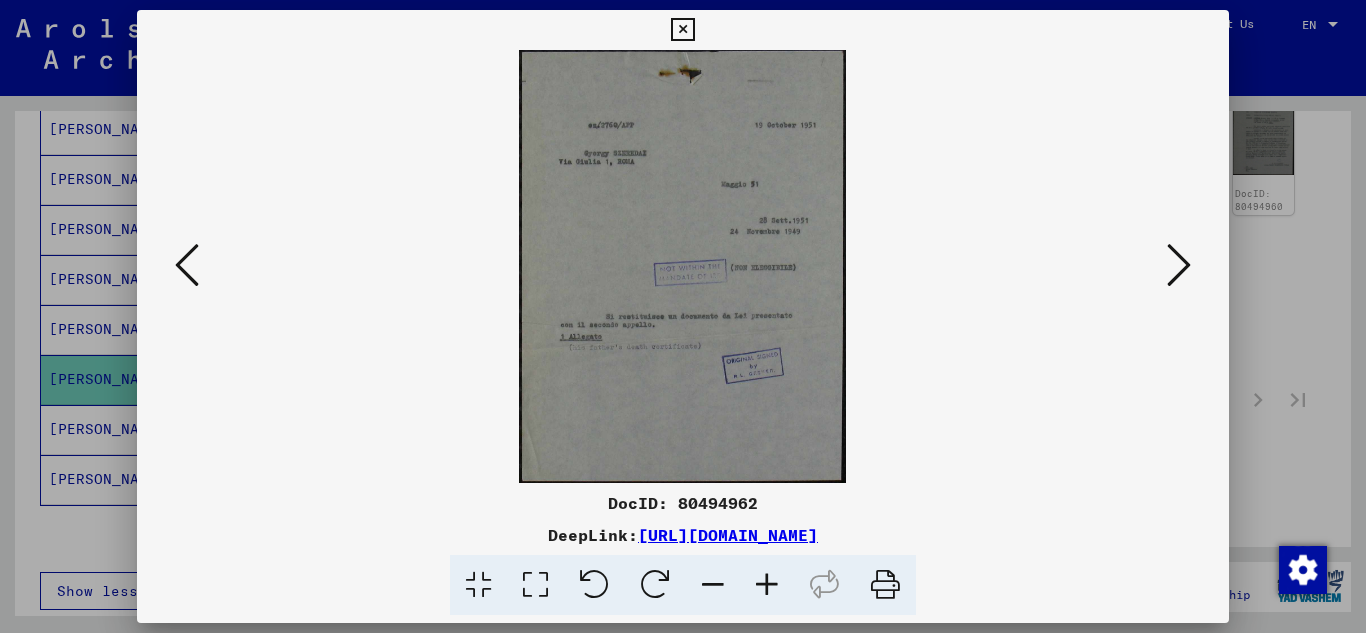 click at bounding box center [767, 585] 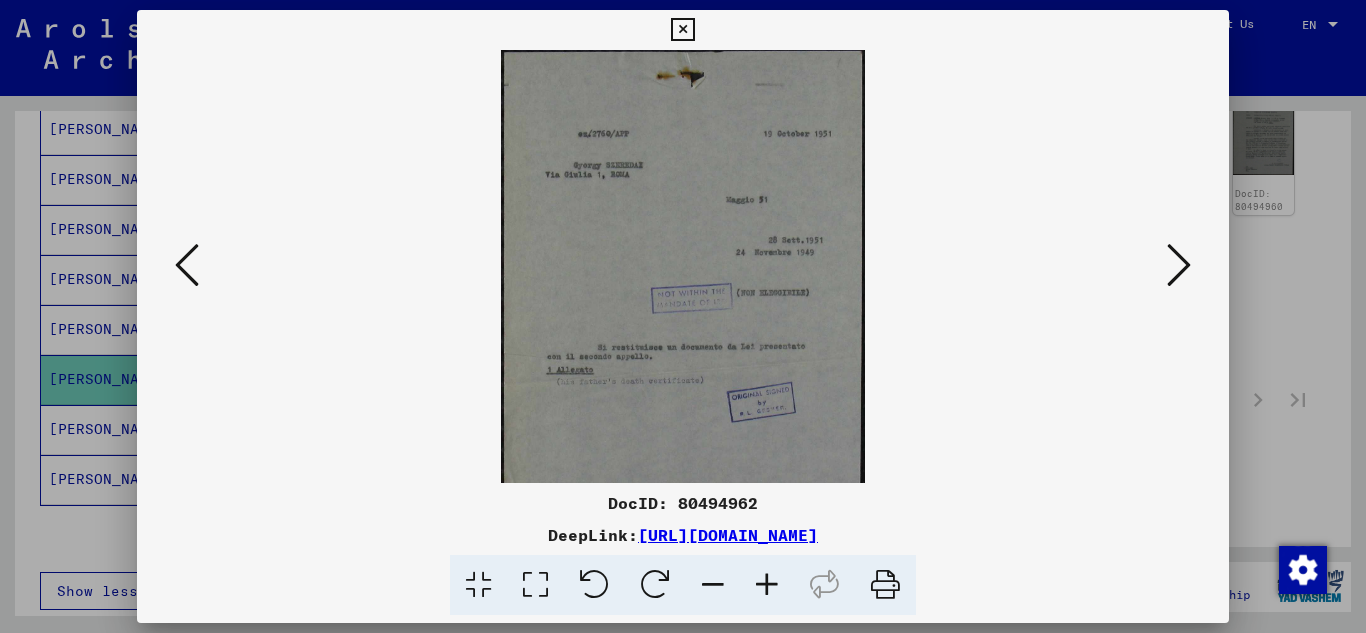 click at bounding box center [767, 585] 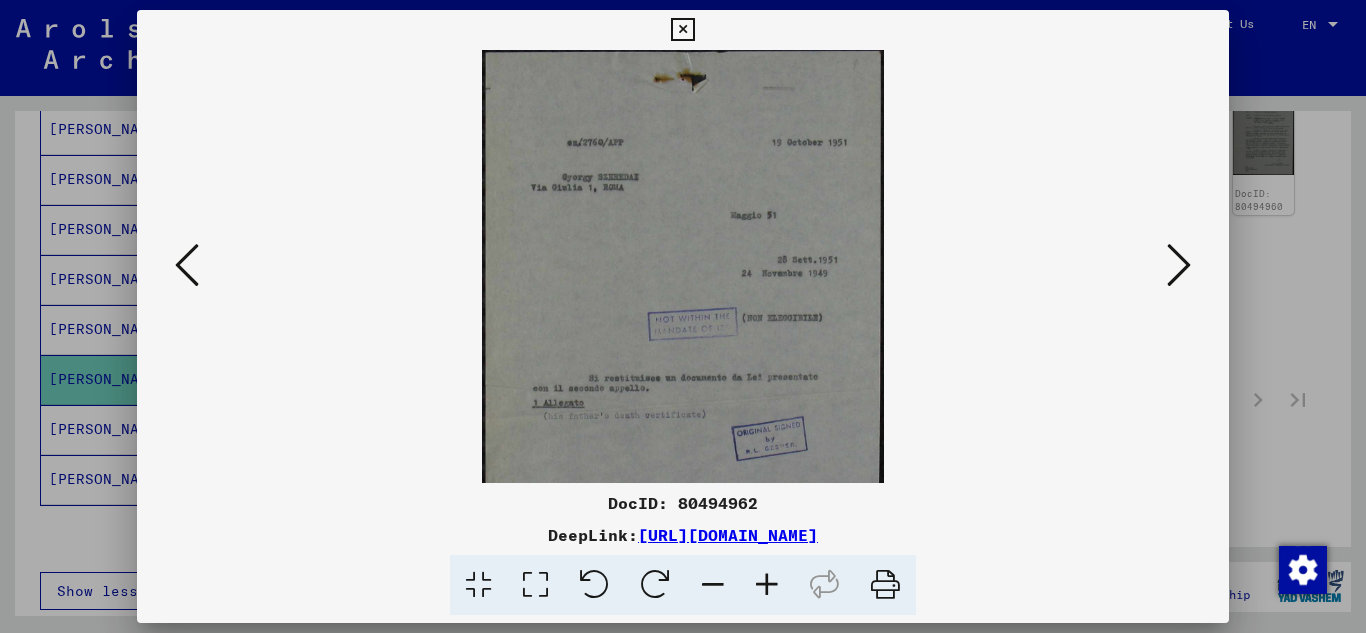 click at bounding box center (767, 585) 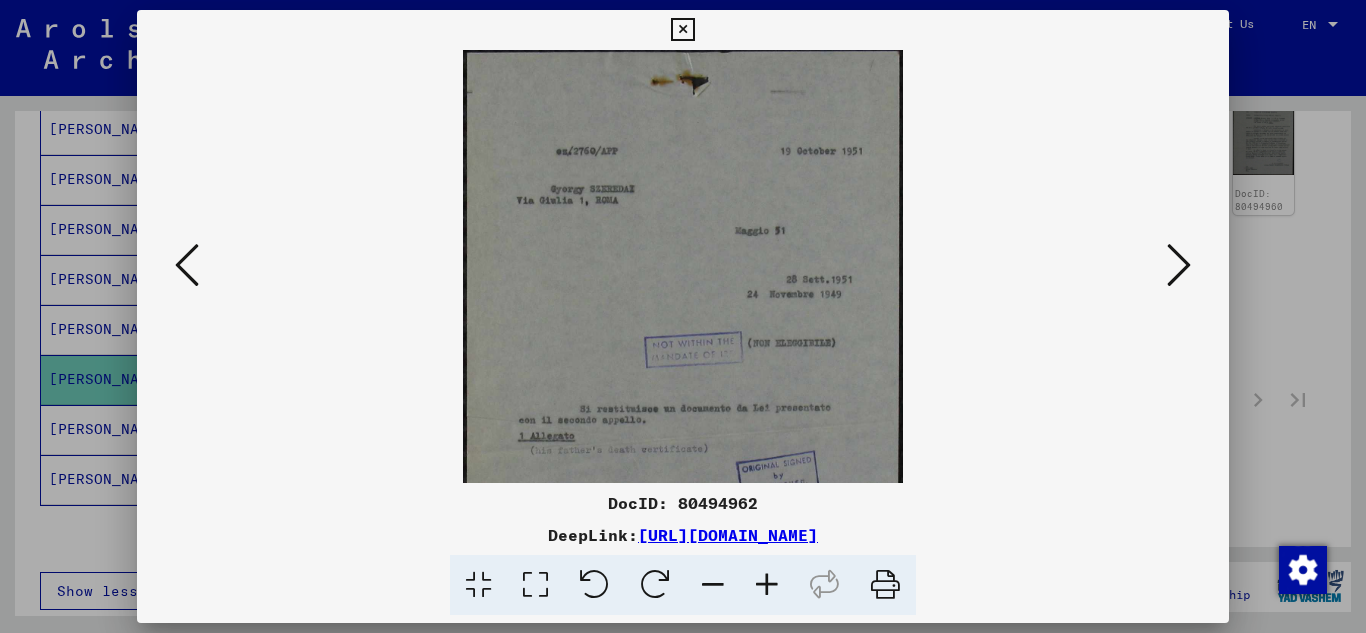 click at bounding box center (767, 585) 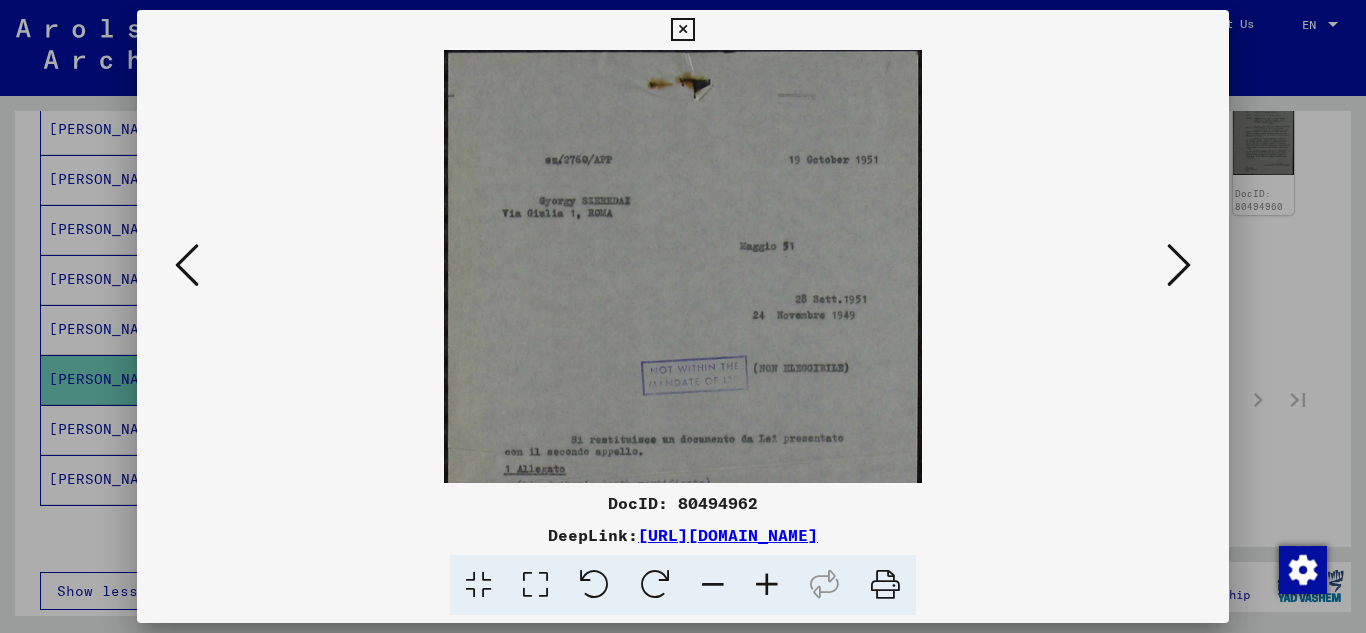 click at bounding box center (767, 585) 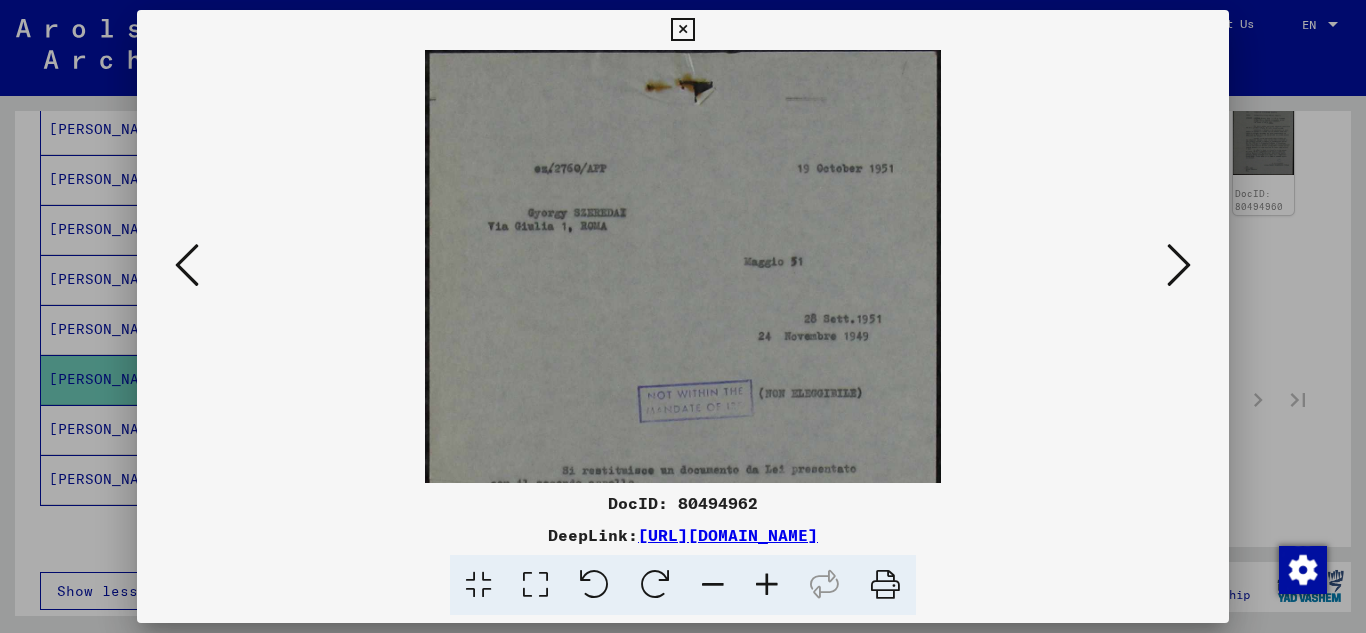 click at bounding box center (767, 585) 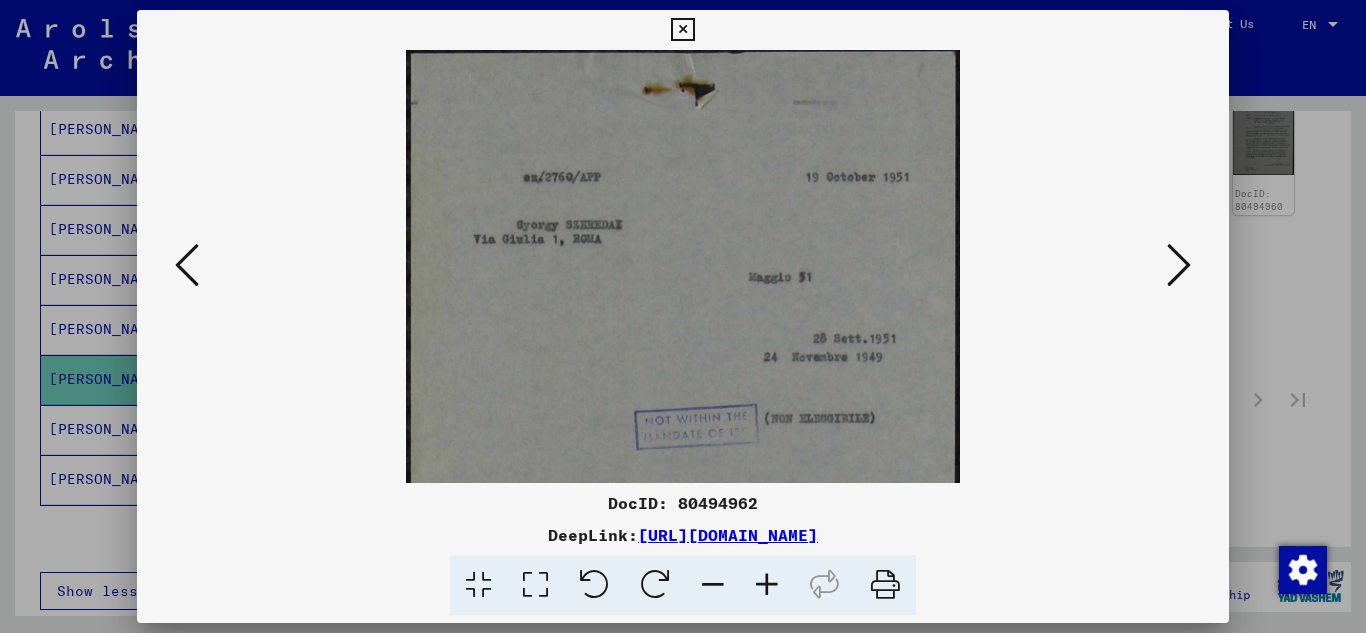 click at bounding box center [683, 416] 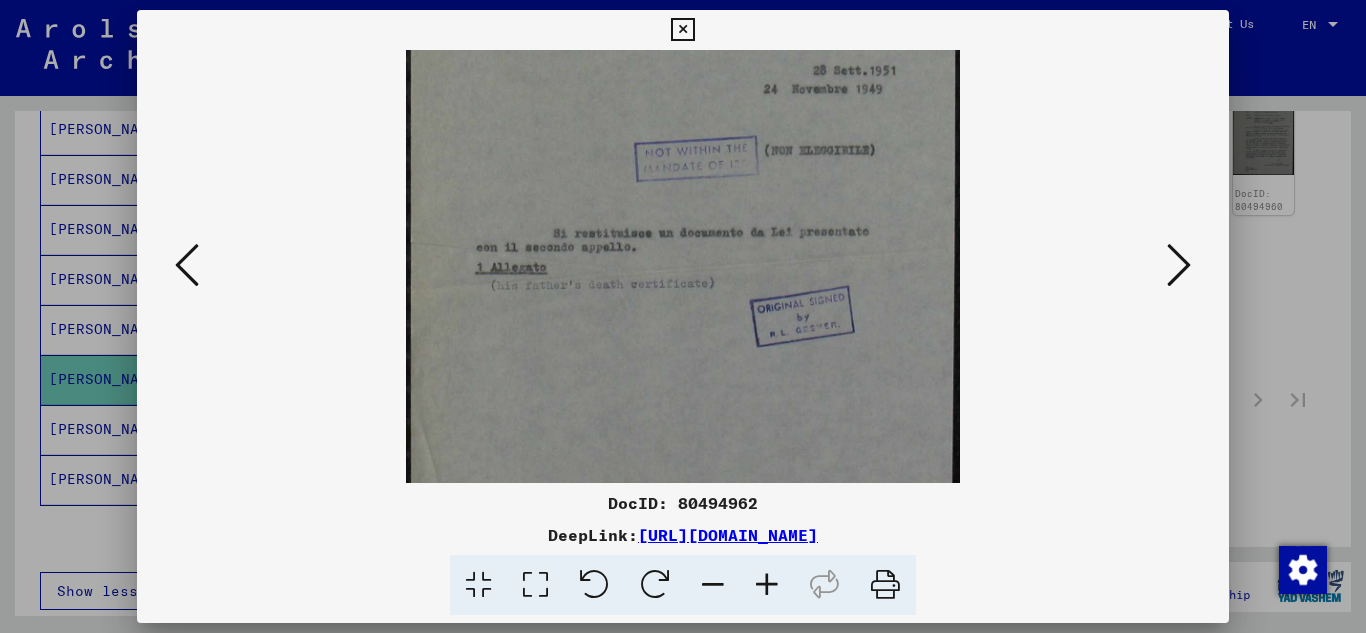 scroll, scrollTop: 300, scrollLeft: 0, axis: vertical 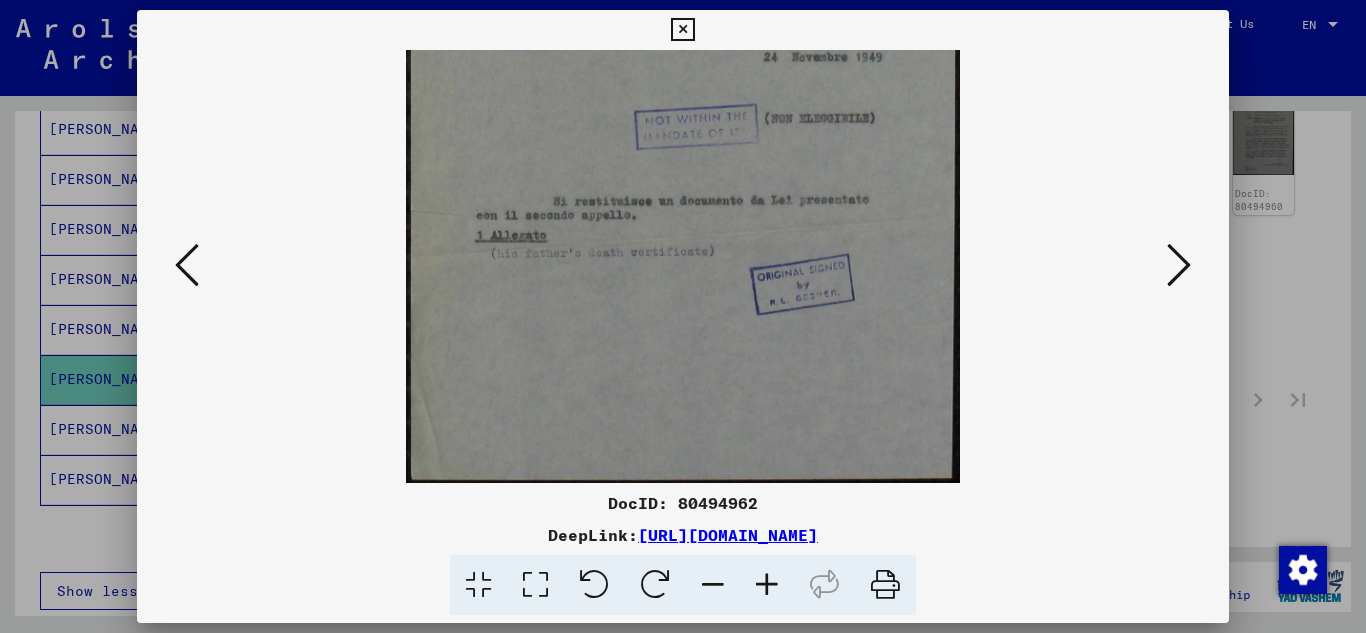 drag, startPoint x: 754, startPoint y: 399, endPoint x: 680, endPoint y: -5, distance: 410.7213 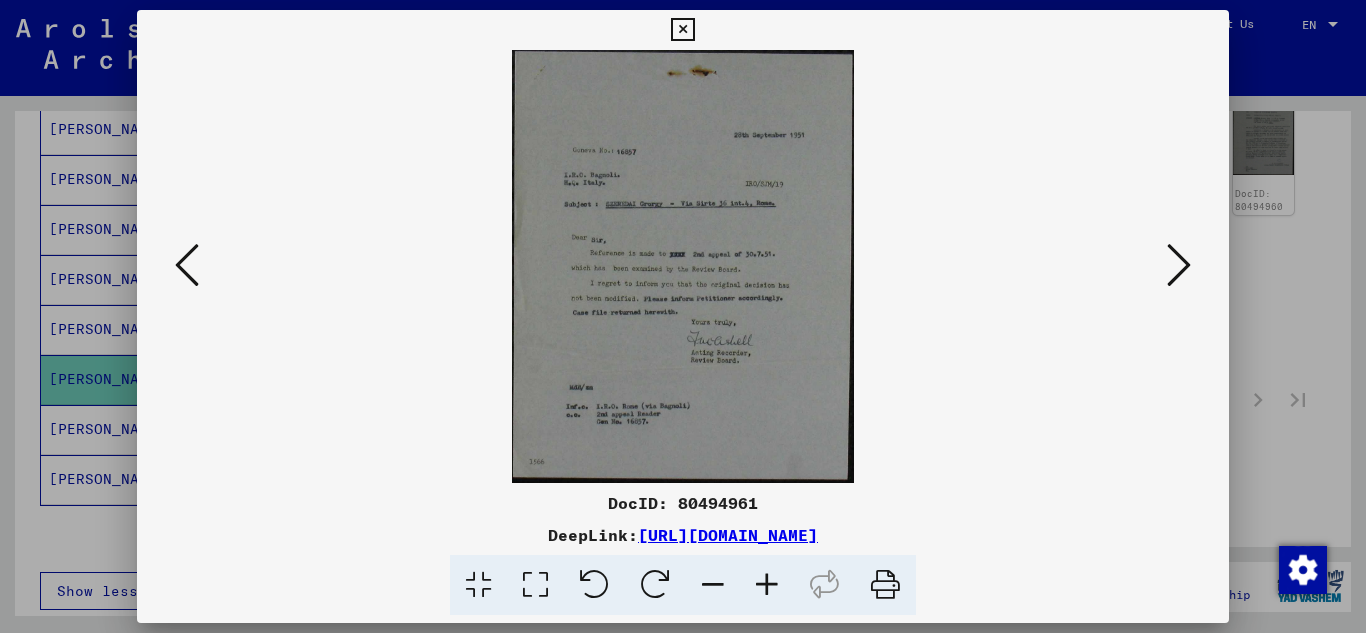 click at bounding box center (767, 585) 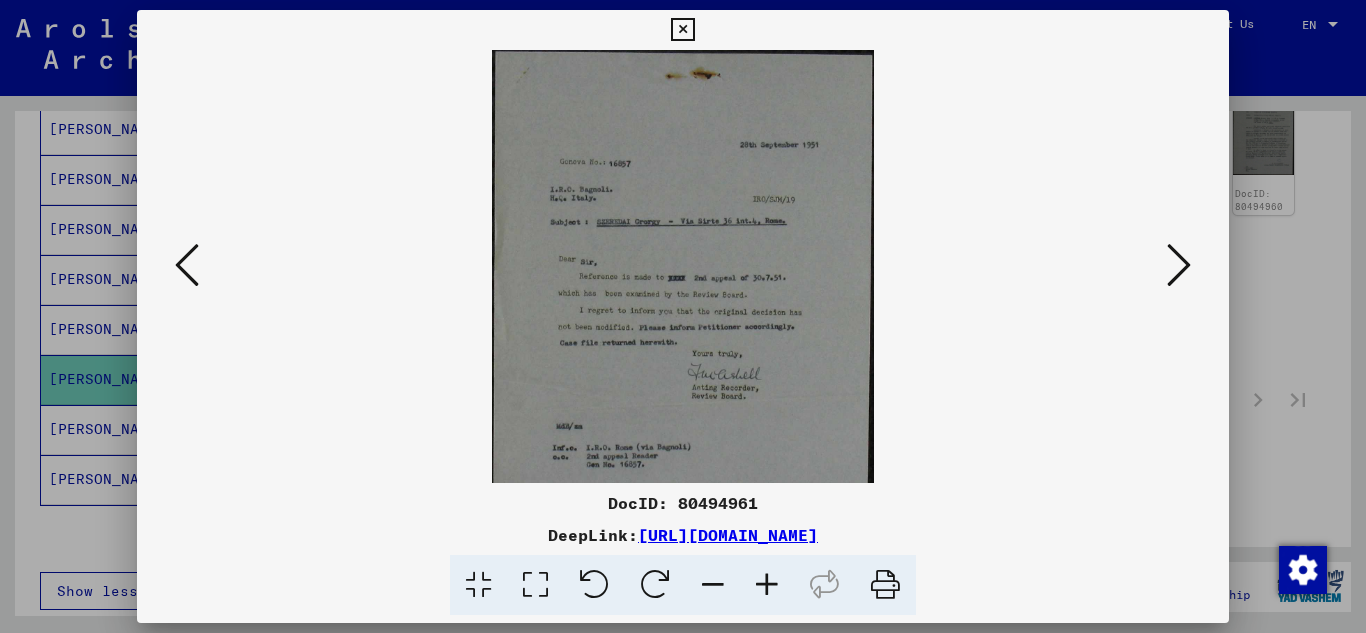 click at bounding box center (767, 585) 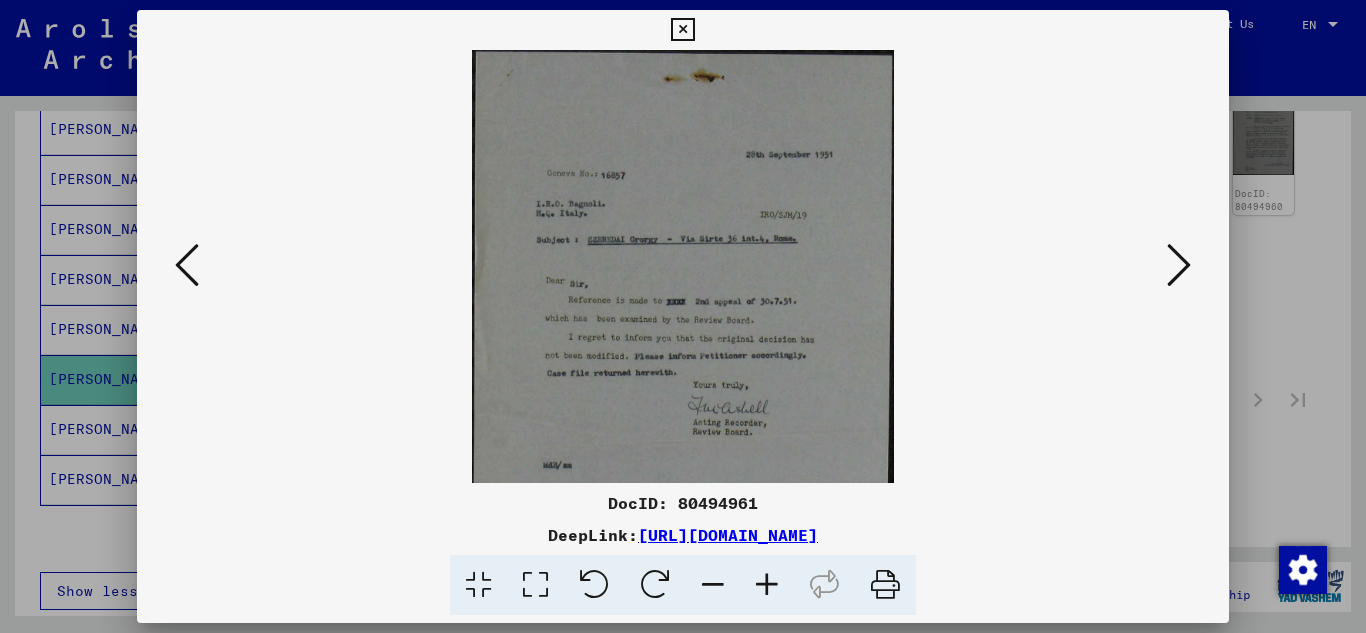click at bounding box center (767, 585) 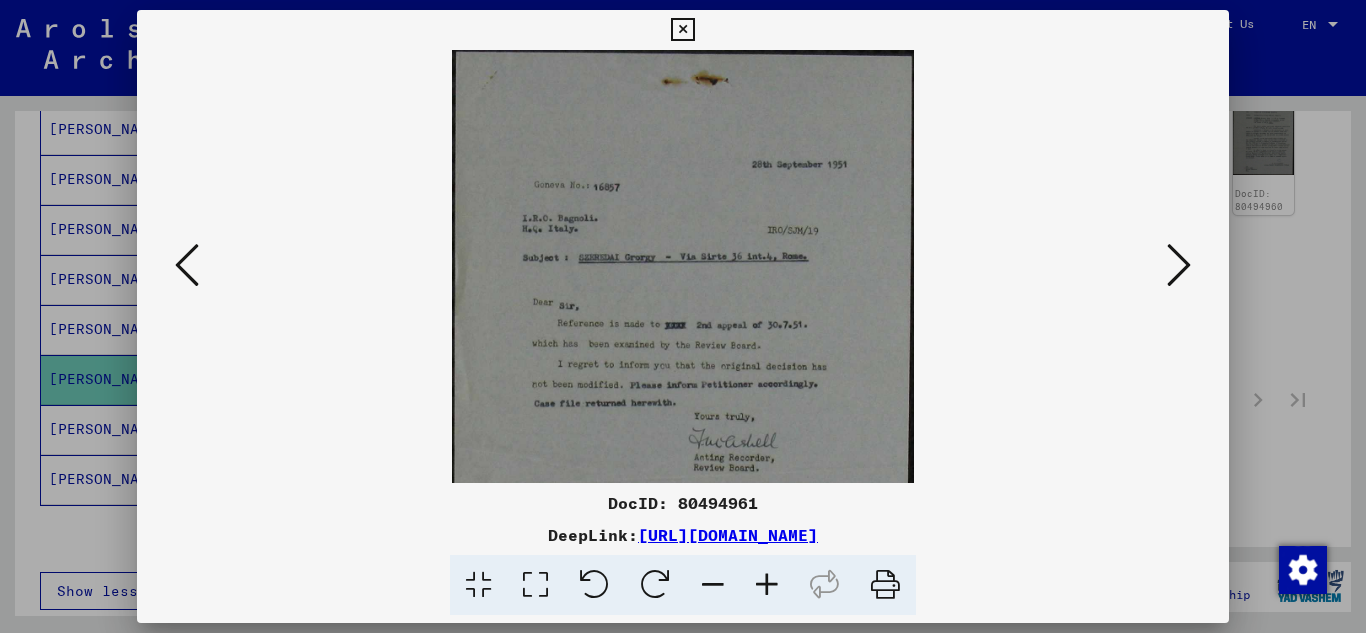 click at bounding box center (767, 585) 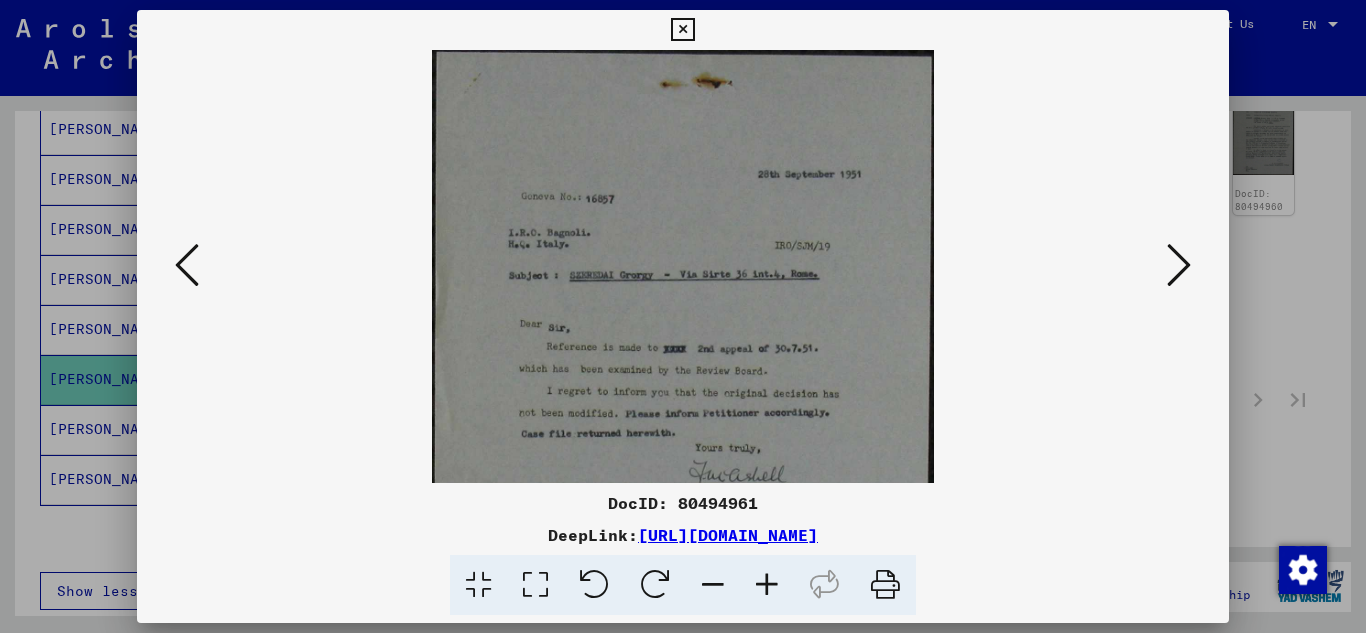 click at bounding box center [767, 585] 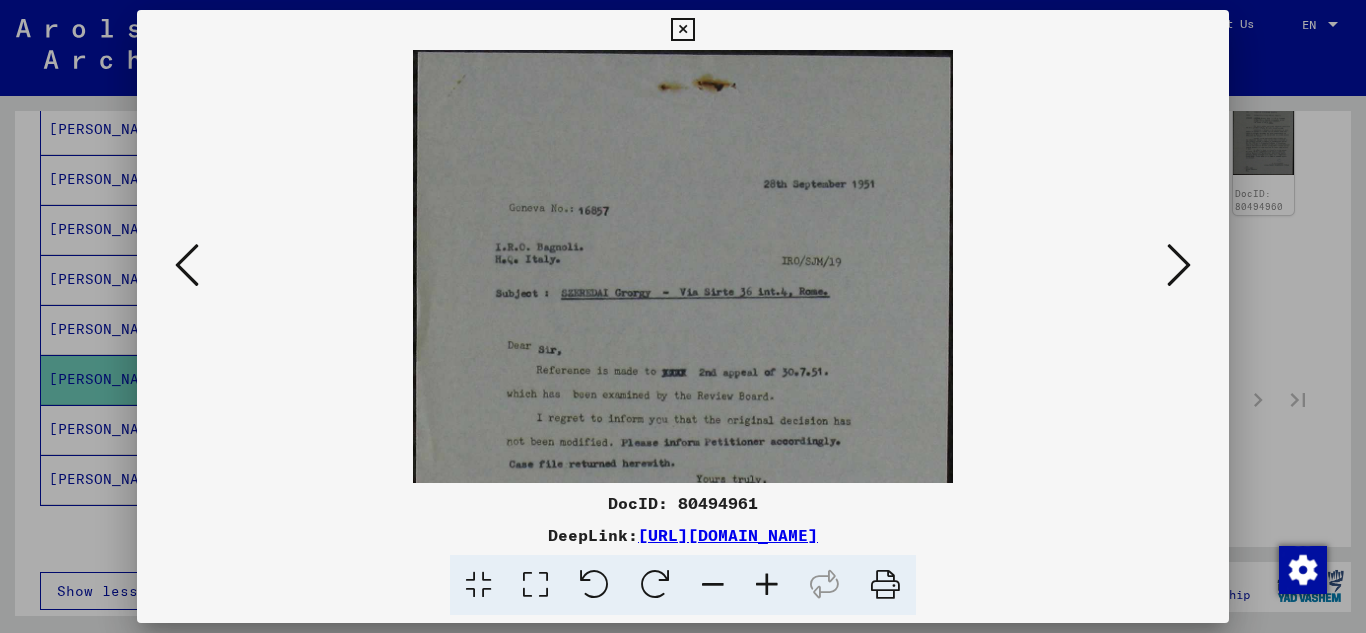 click at bounding box center [767, 585] 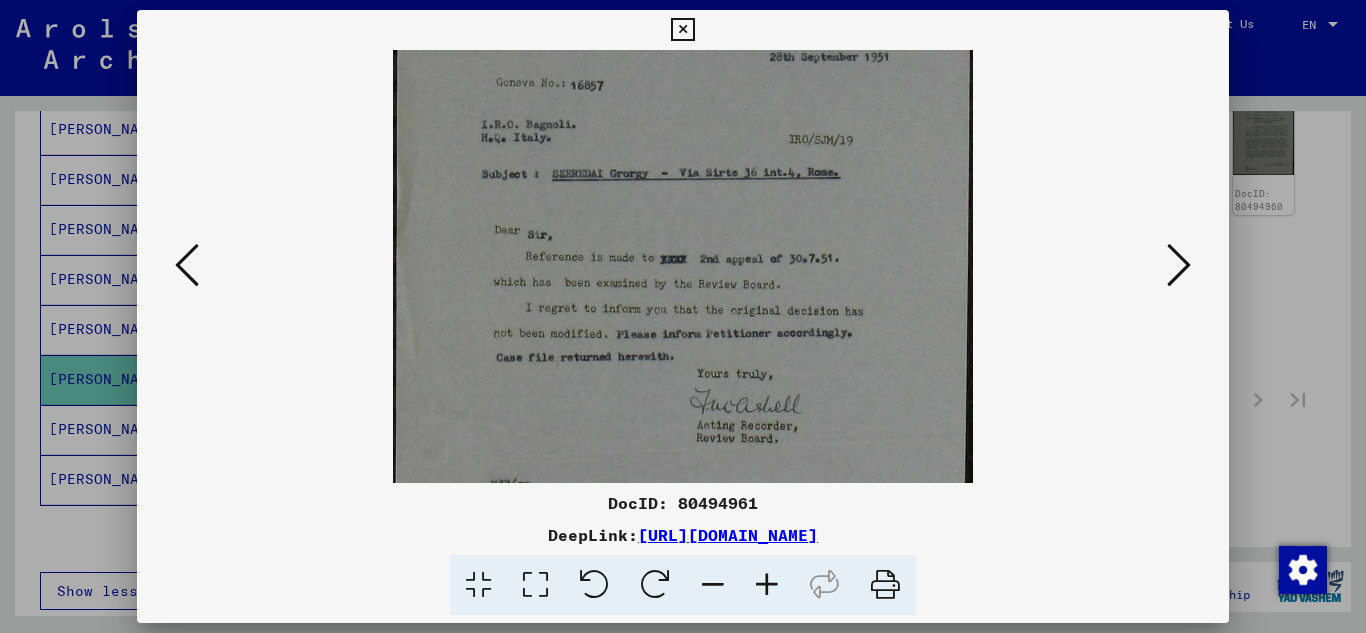 scroll, scrollTop: 148, scrollLeft: 0, axis: vertical 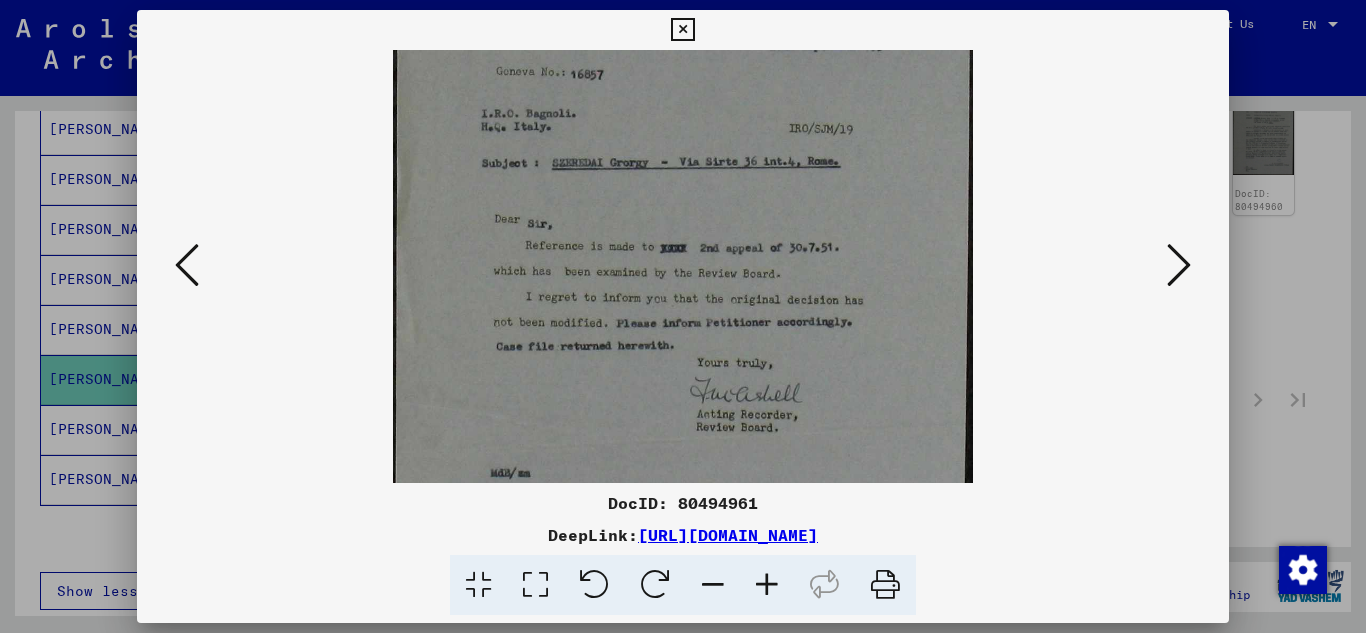 drag, startPoint x: 729, startPoint y: 417, endPoint x: 715, endPoint y: 269, distance: 148.66069 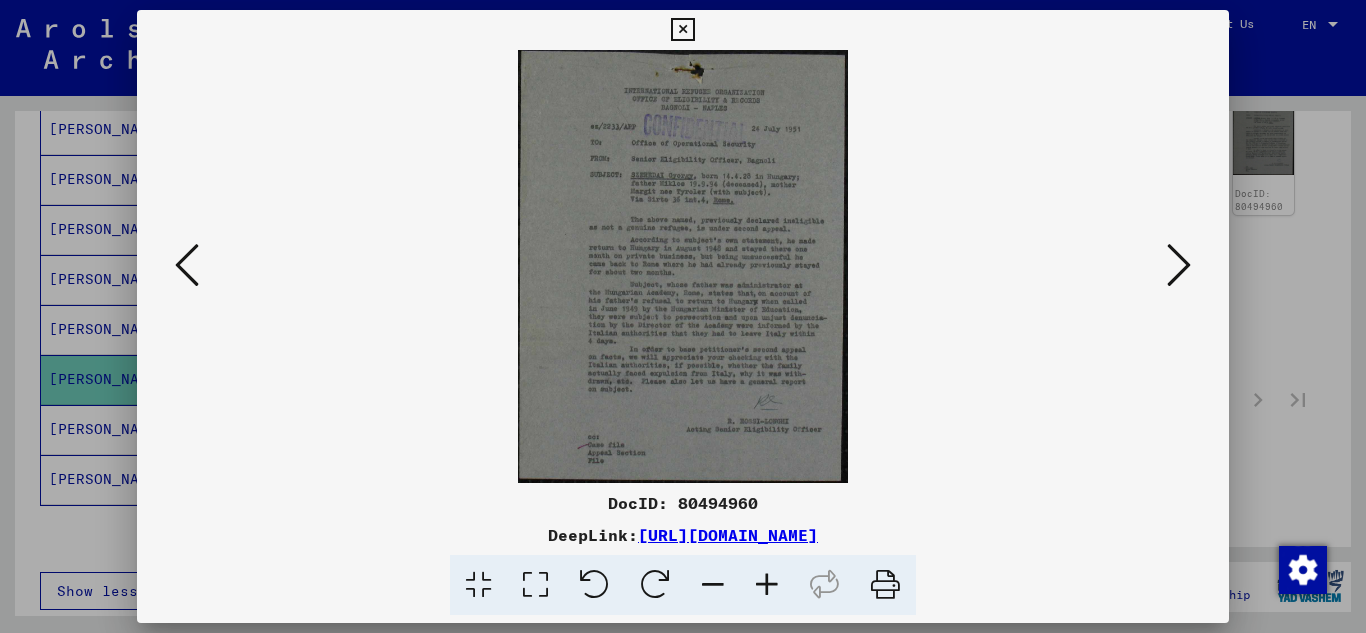click at bounding box center (767, 585) 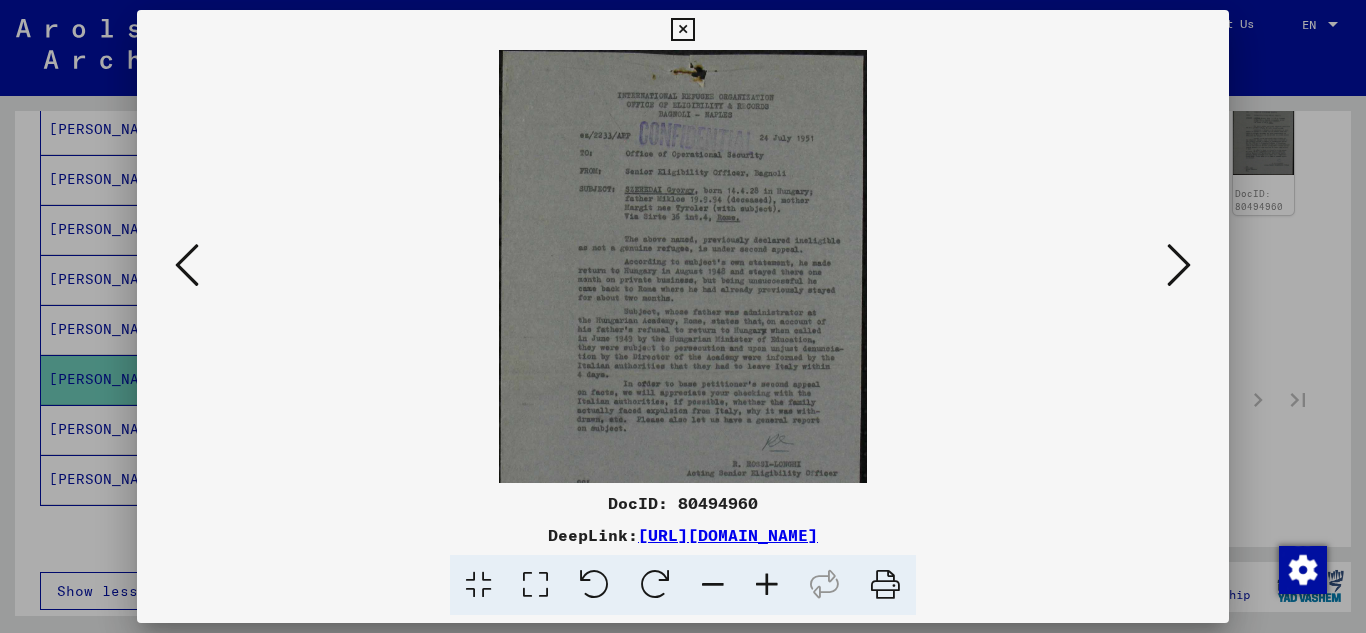 click at bounding box center [767, 585] 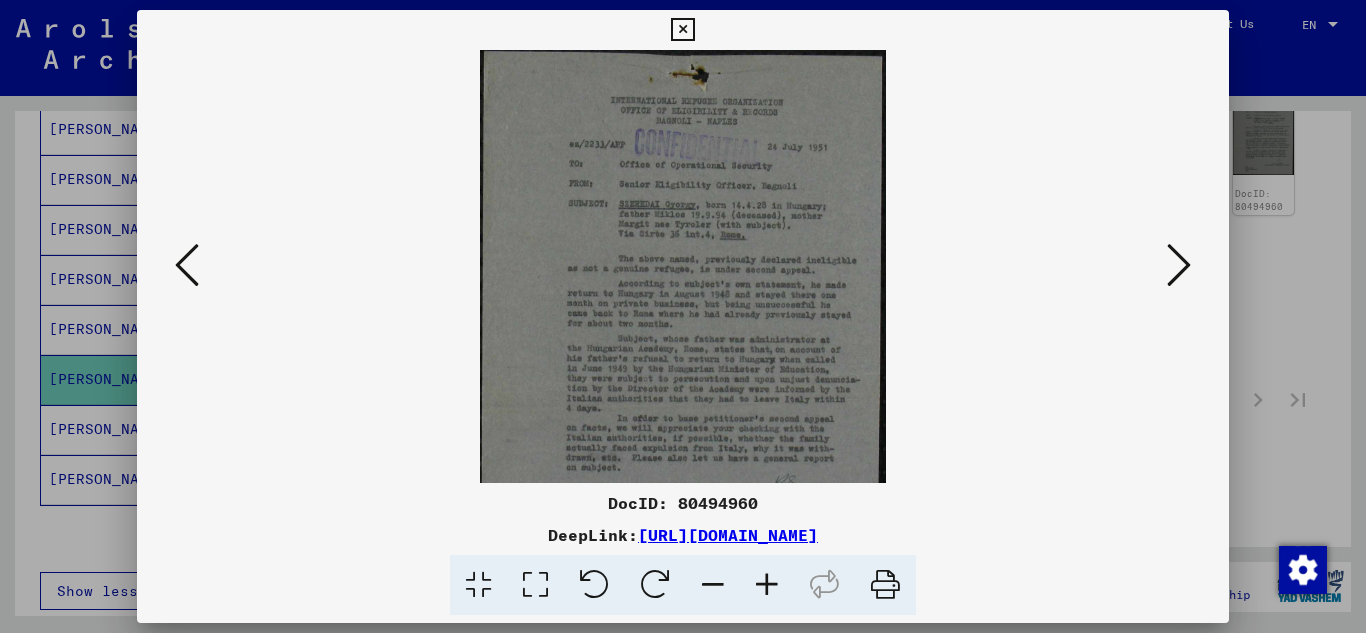 click at bounding box center [767, 585] 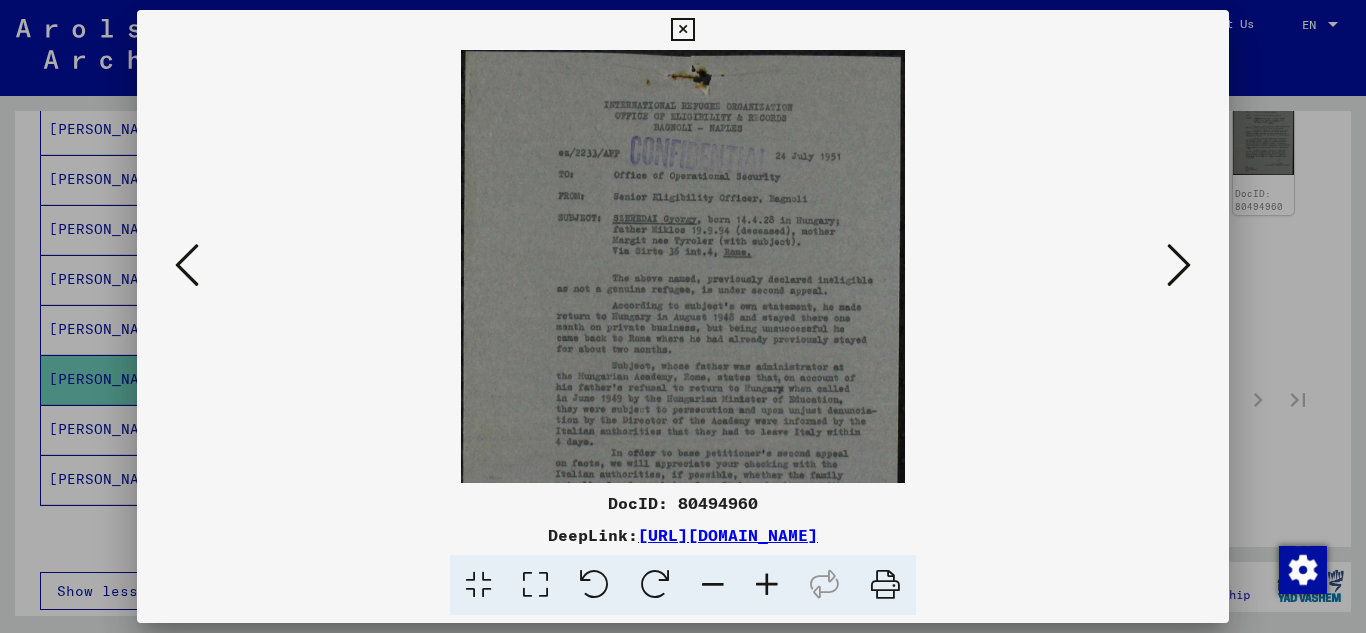 click at bounding box center (767, 585) 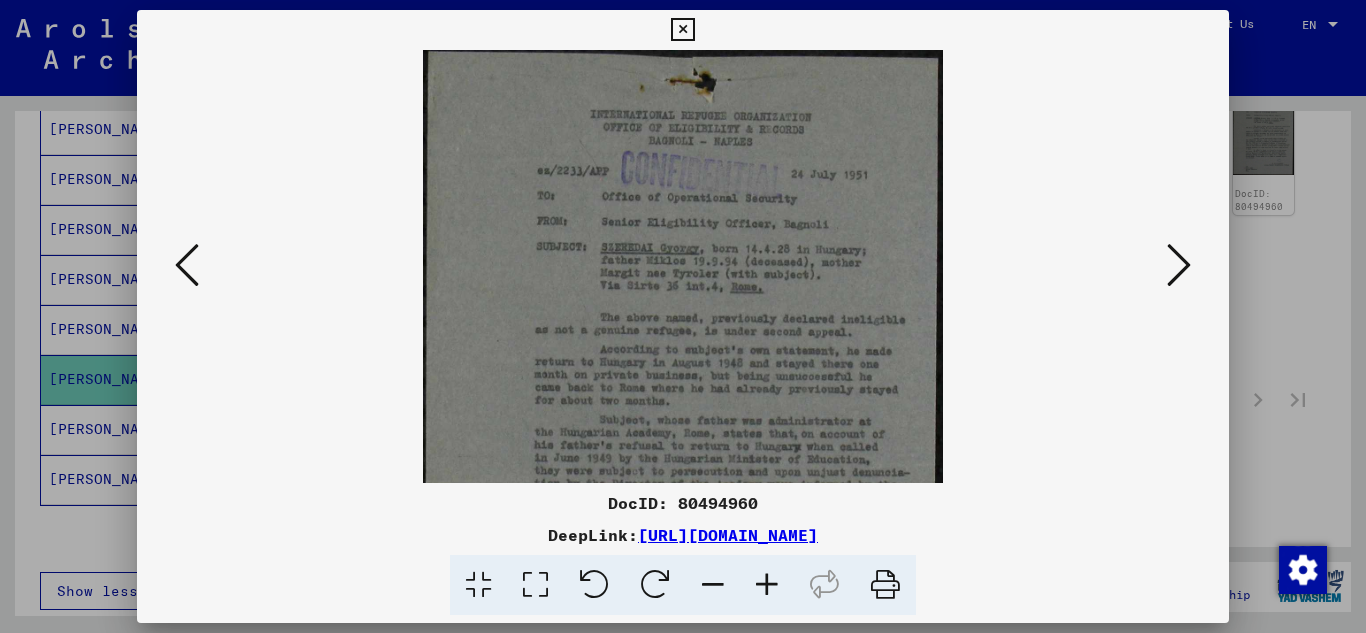 click at bounding box center (767, 585) 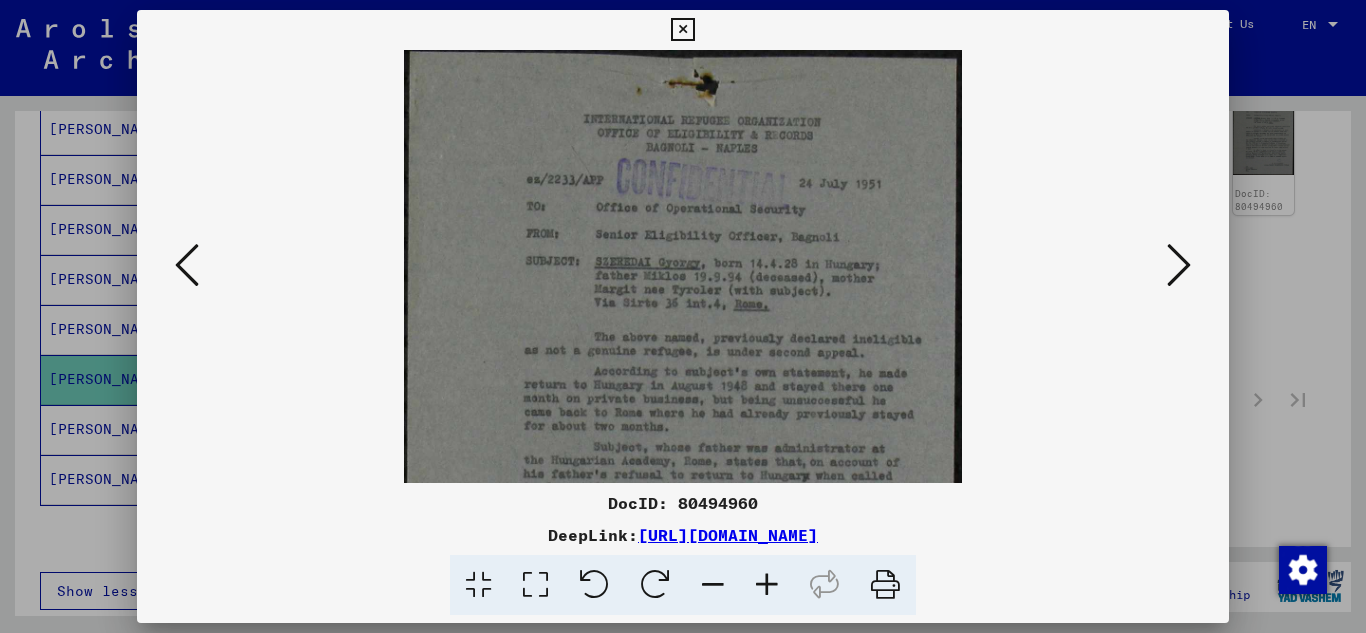 click at bounding box center [767, 585] 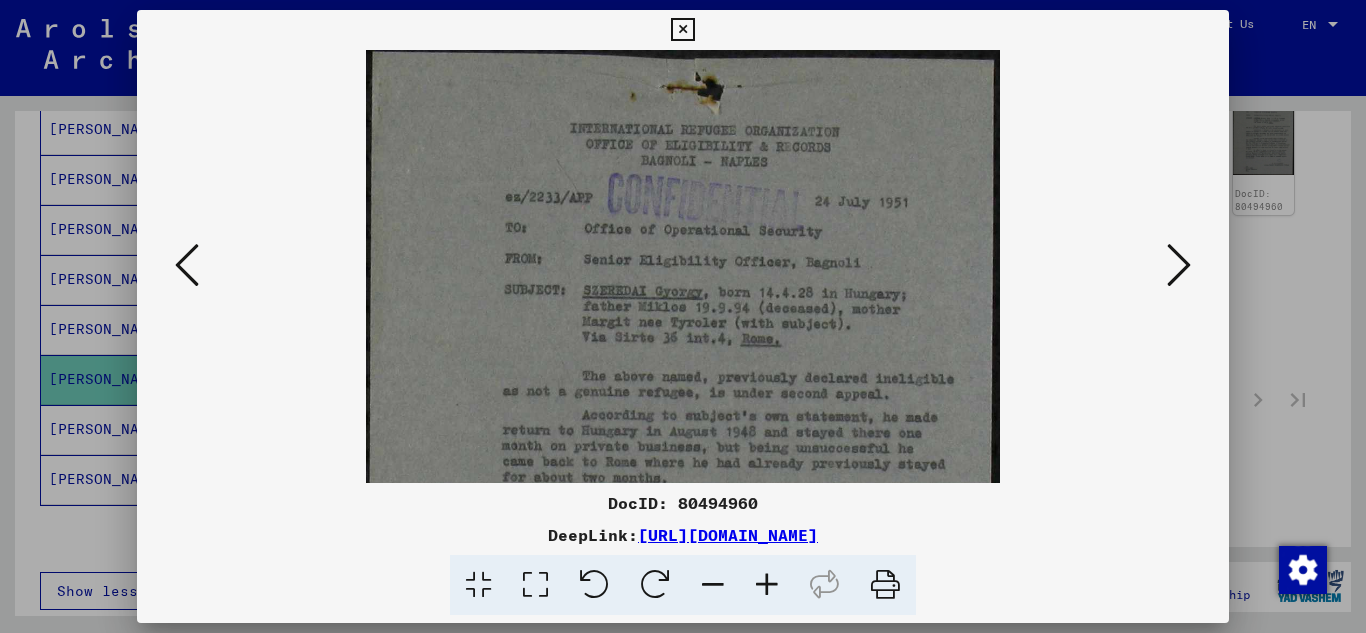 click at bounding box center [767, 585] 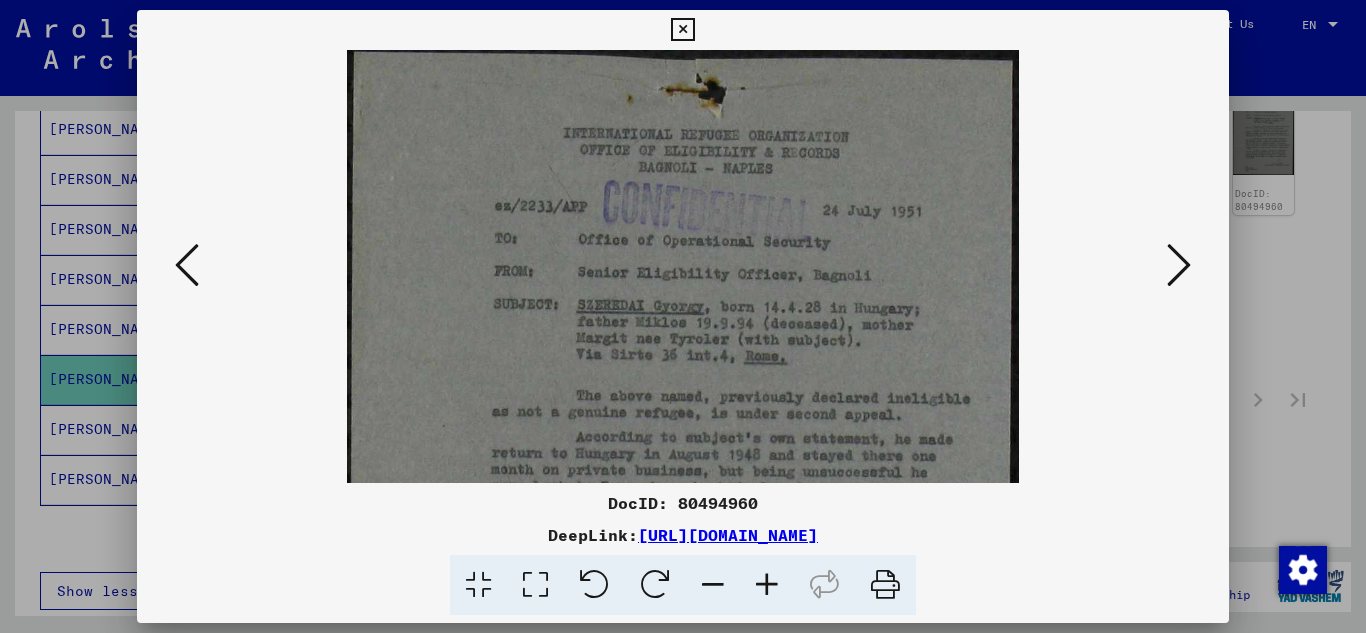 click at bounding box center [767, 585] 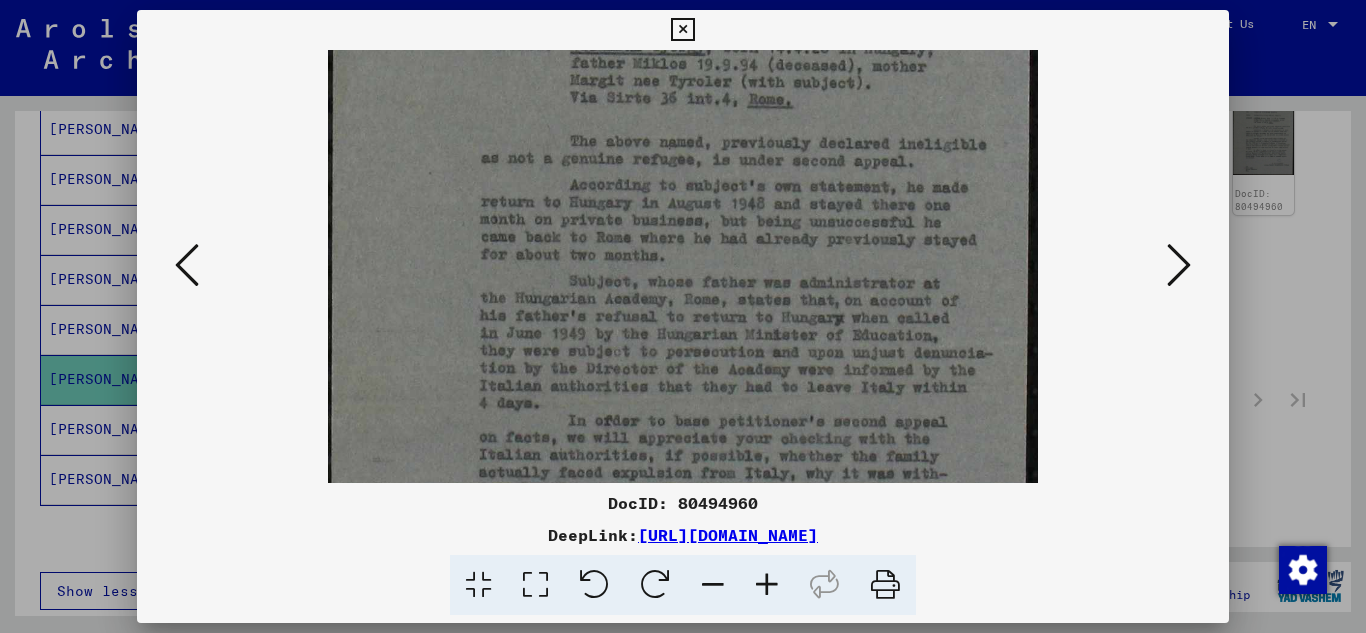 scroll, scrollTop: 275, scrollLeft: 0, axis: vertical 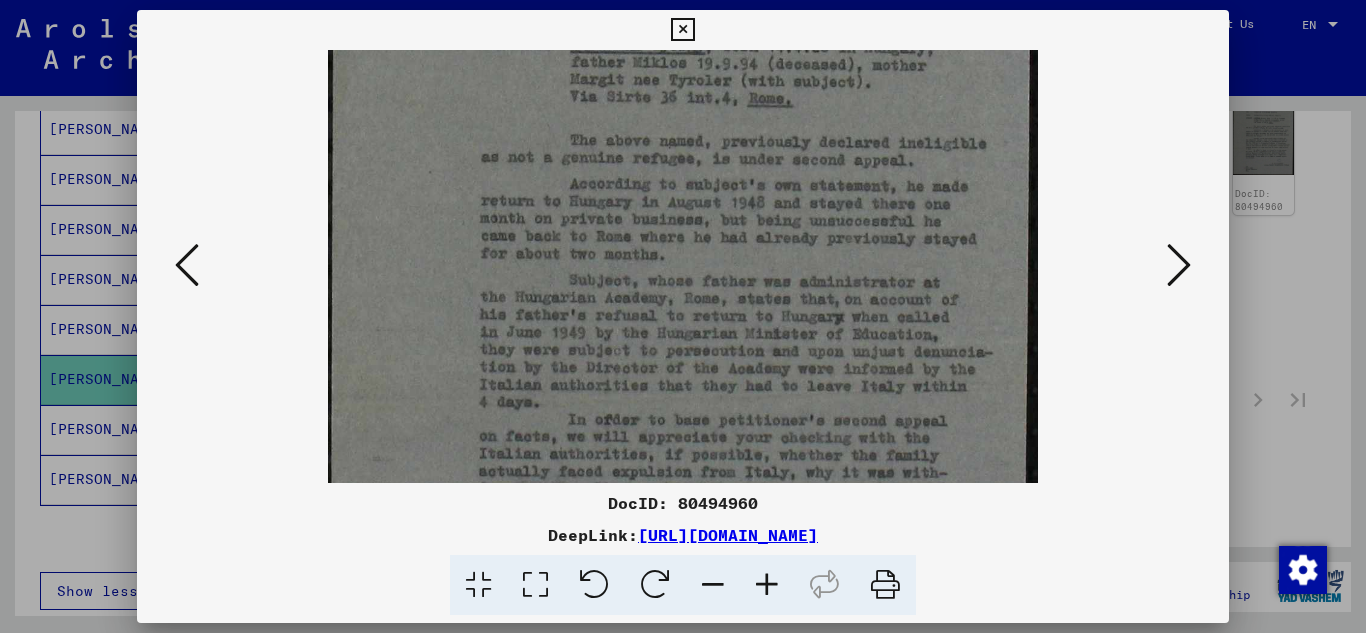 drag, startPoint x: 696, startPoint y: 381, endPoint x: 656, endPoint y: 106, distance: 277.89386 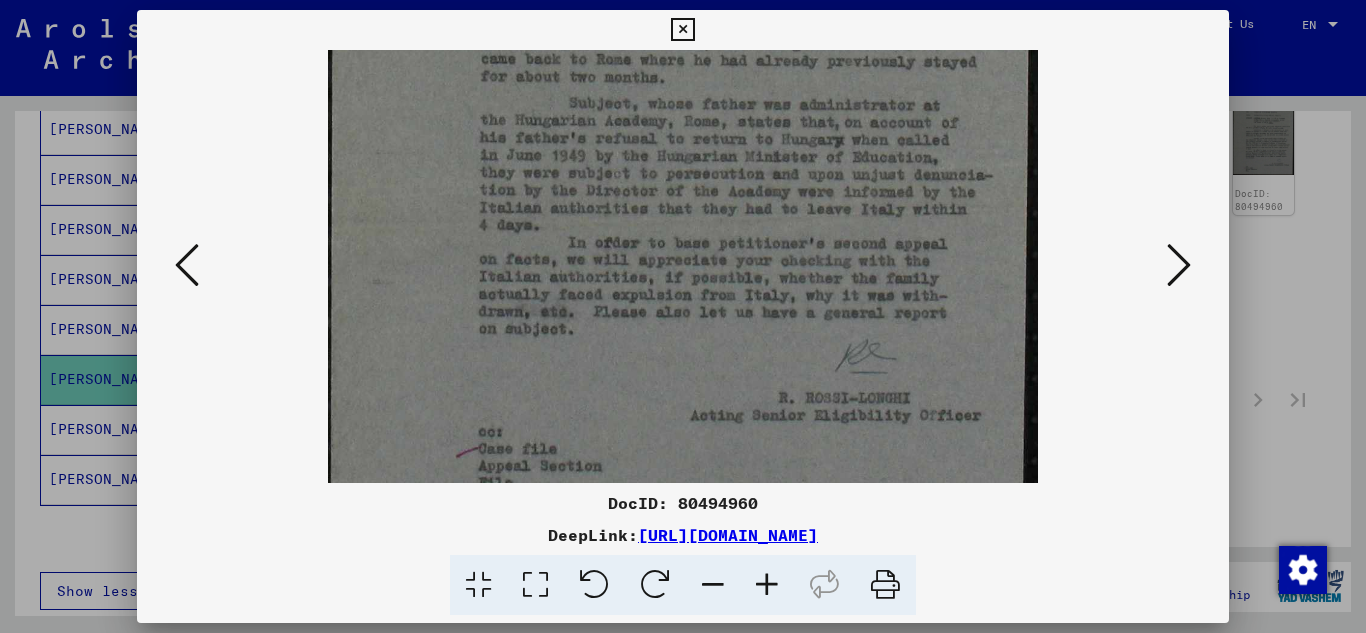 scroll, scrollTop: 454, scrollLeft: 0, axis: vertical 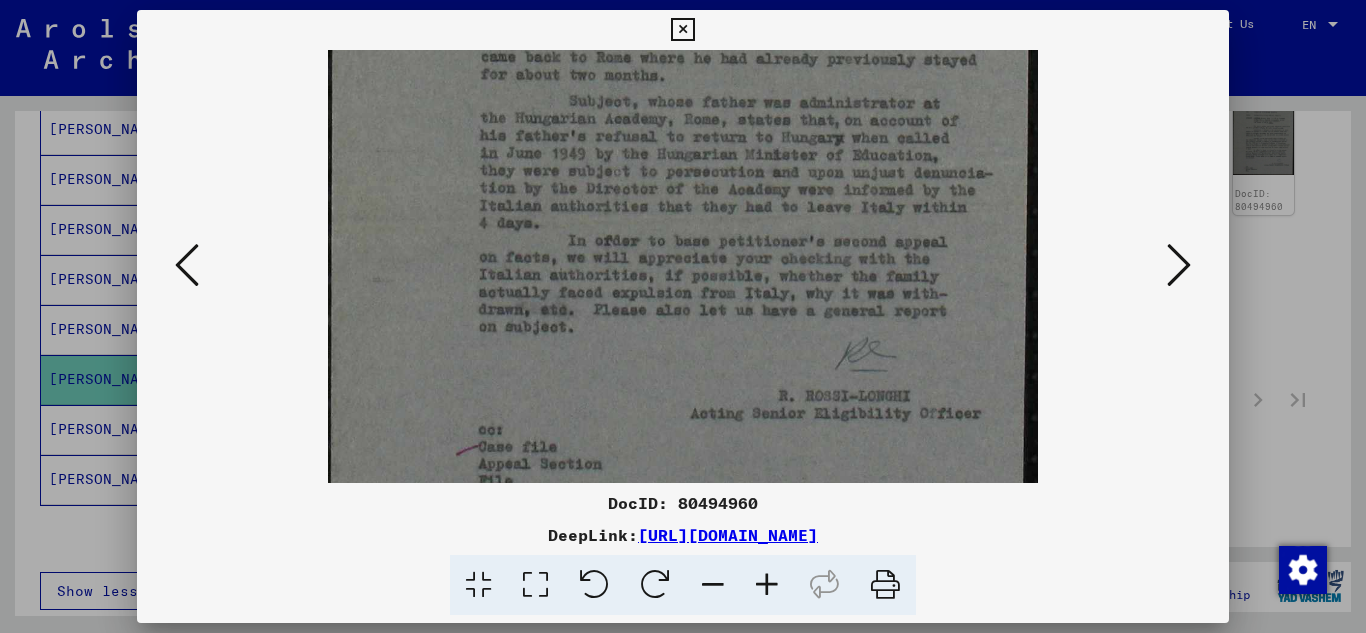 drag, startPoint x: 637, startPoint y: 295, endPoint x: 616, endPoint y: 116, distance: 180.22763 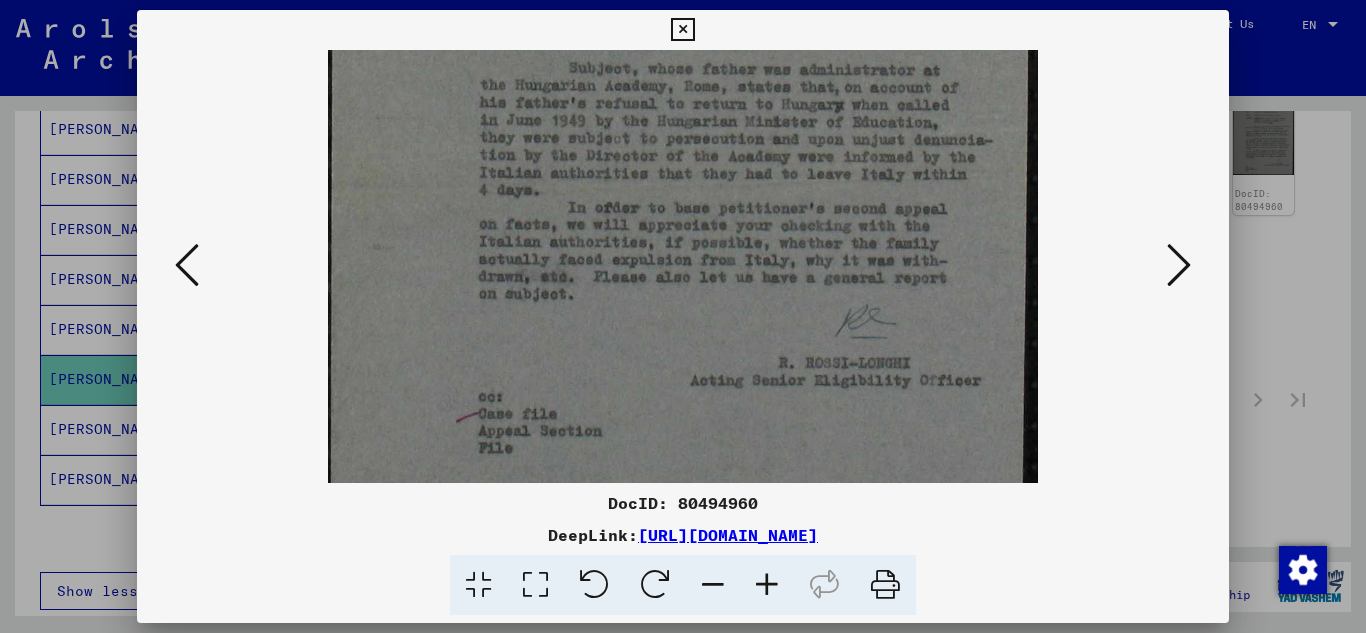 scroll, scrollTop: 488, scrollLeft: 0, axis: vertical 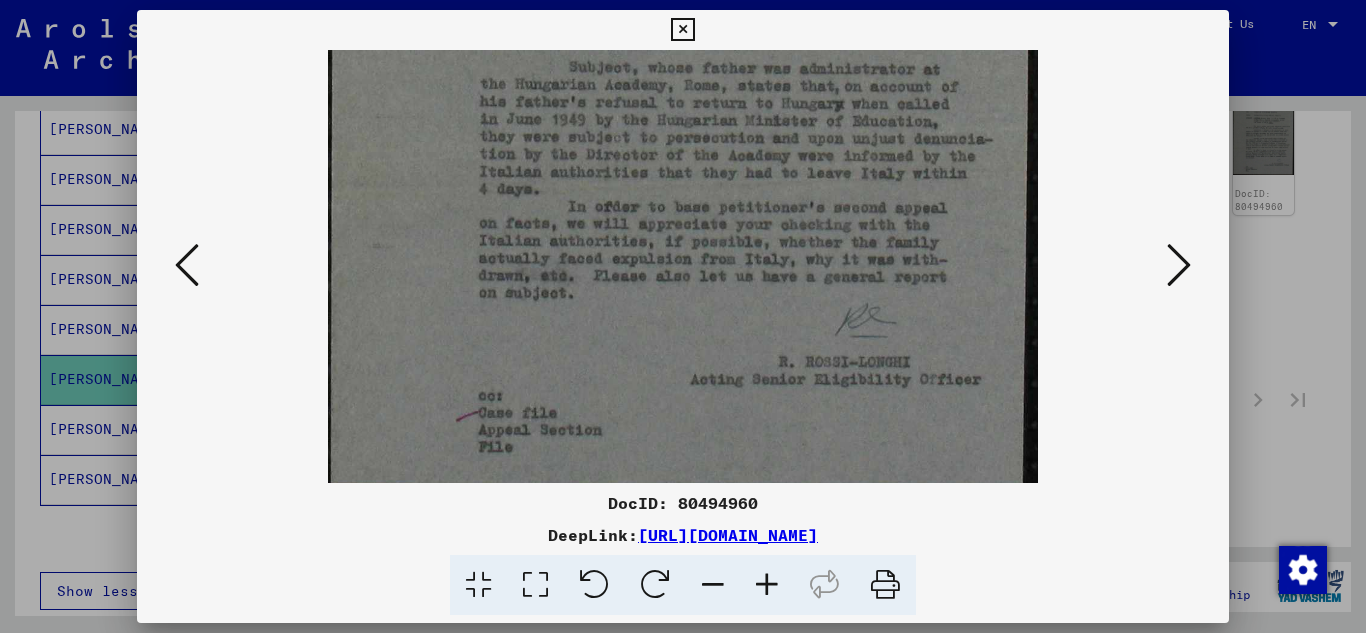 drag, startPoint x: 632, startPoint y: 328, endPoint x: 631, endPoint y: 294, distance: 34.0147 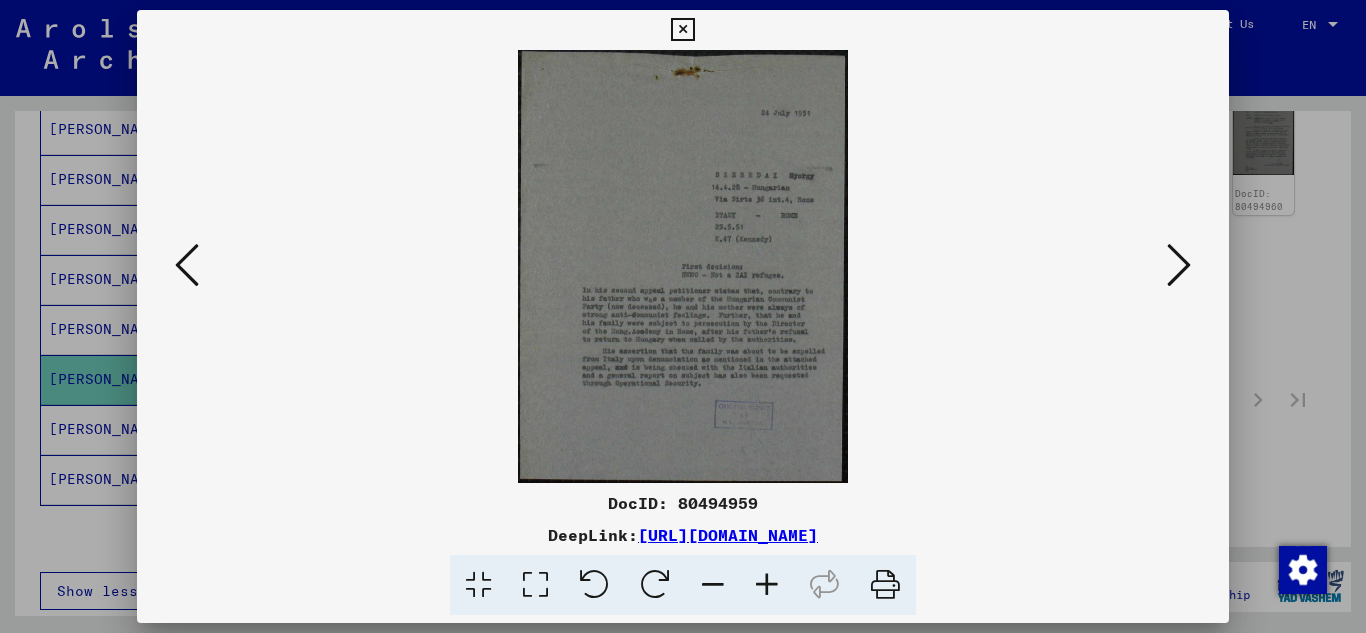 click at bounding box center [767, 585] 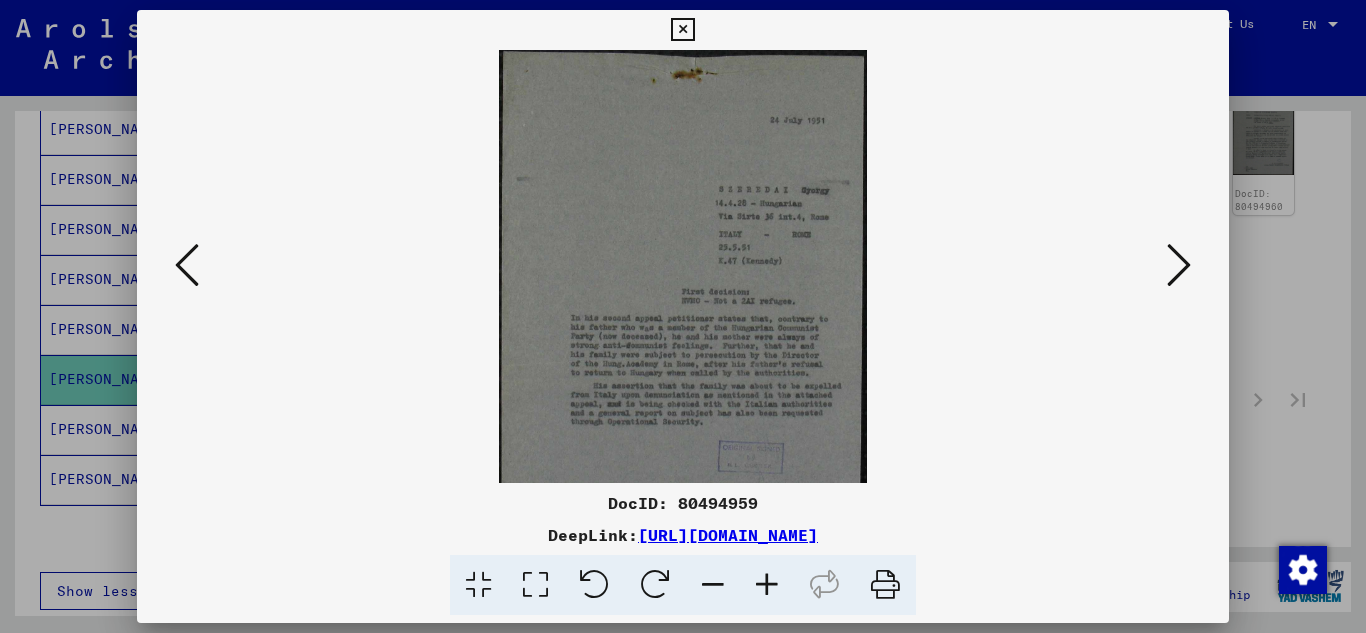 click at bounding box center (767, 585) 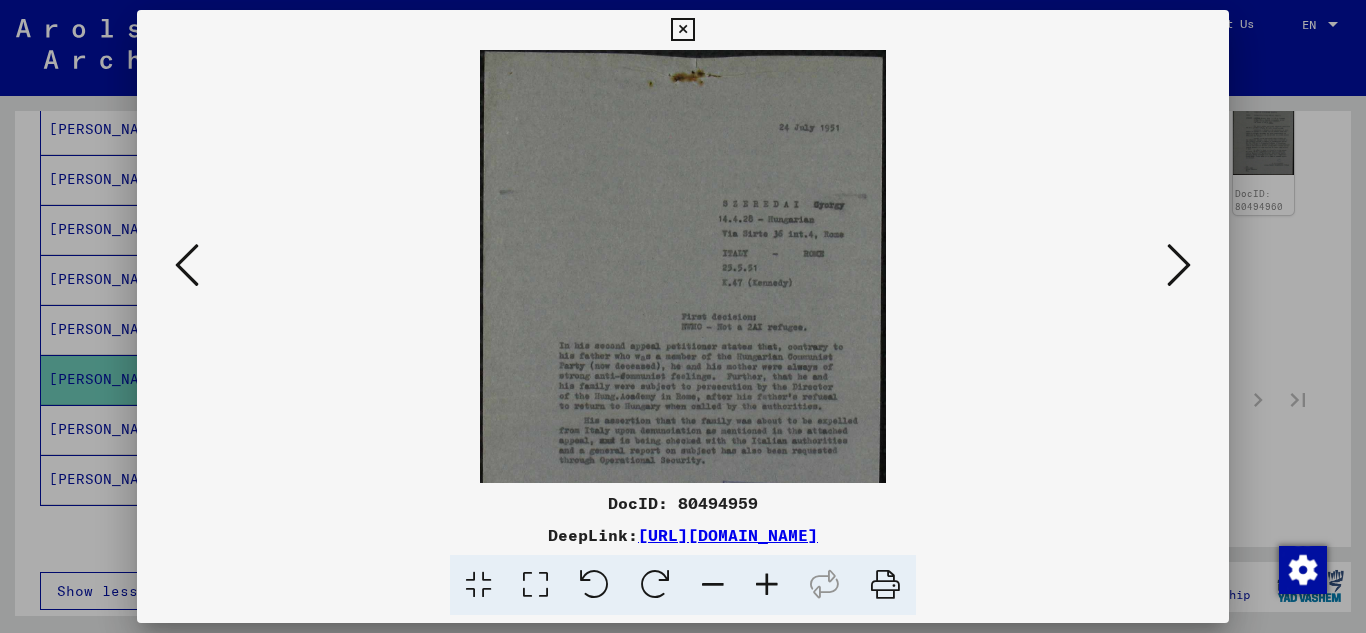 click at bounding box center (767, 585) 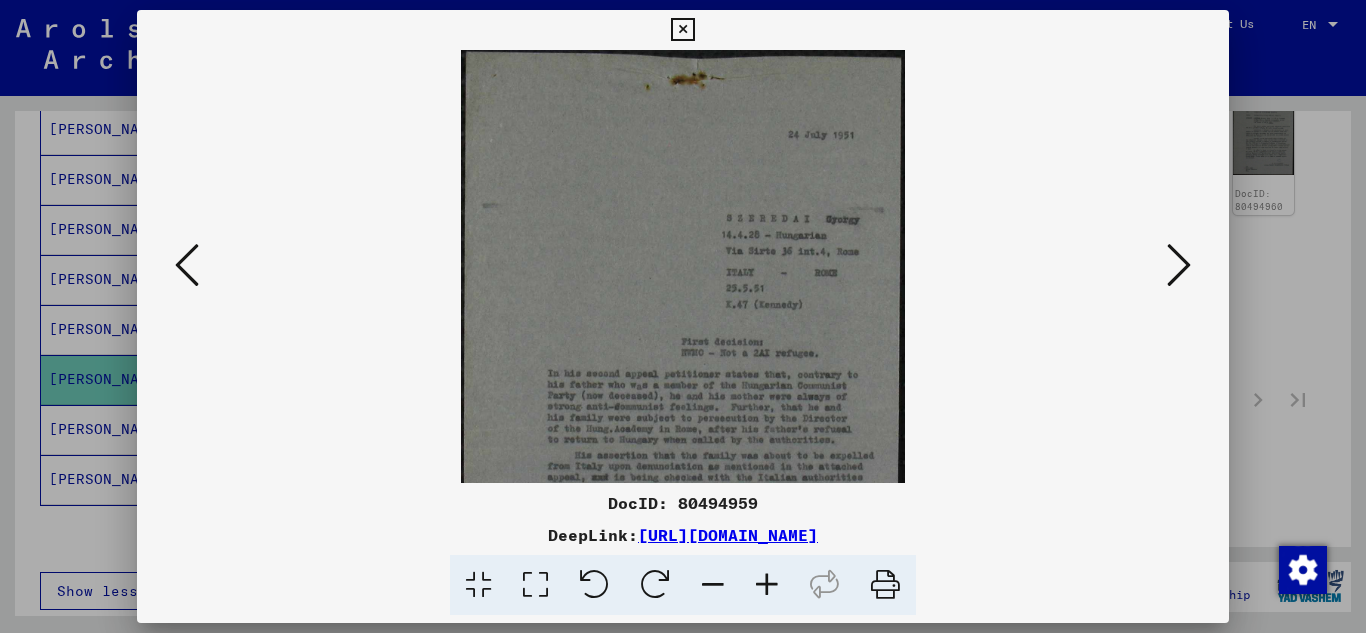 click at bounding box center [767, 585] 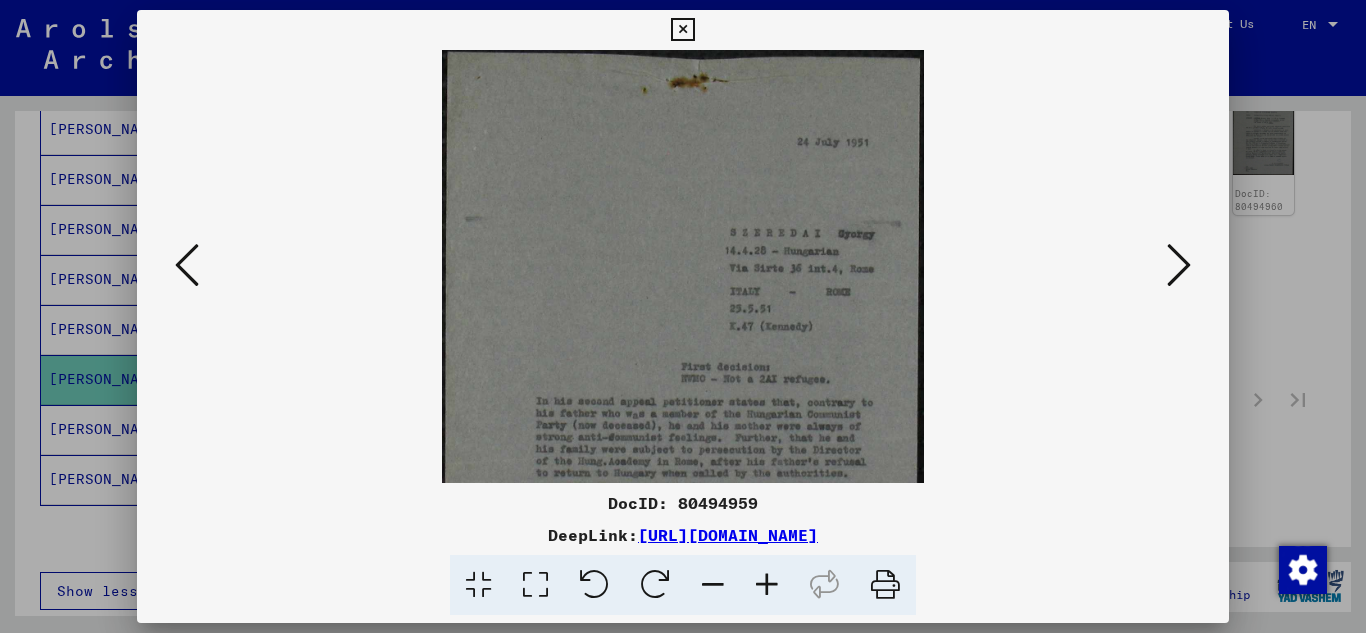 click at bounding box center [767, 585] 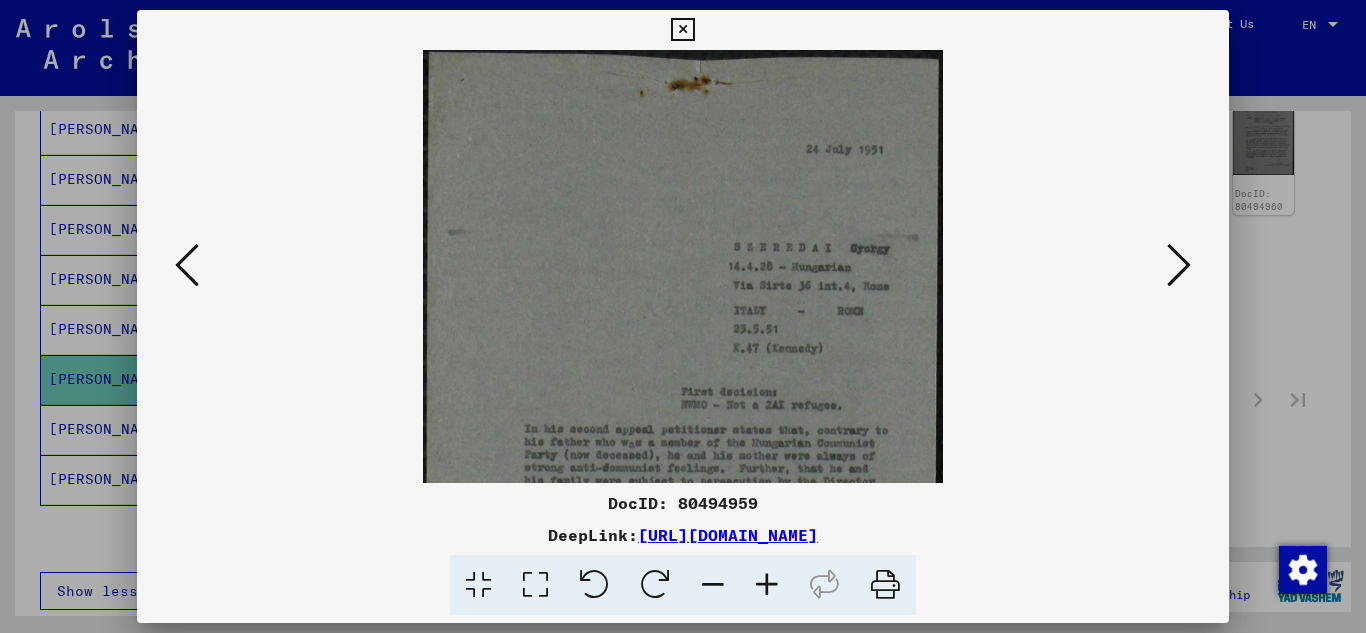 click at bounding box center (767, 585) 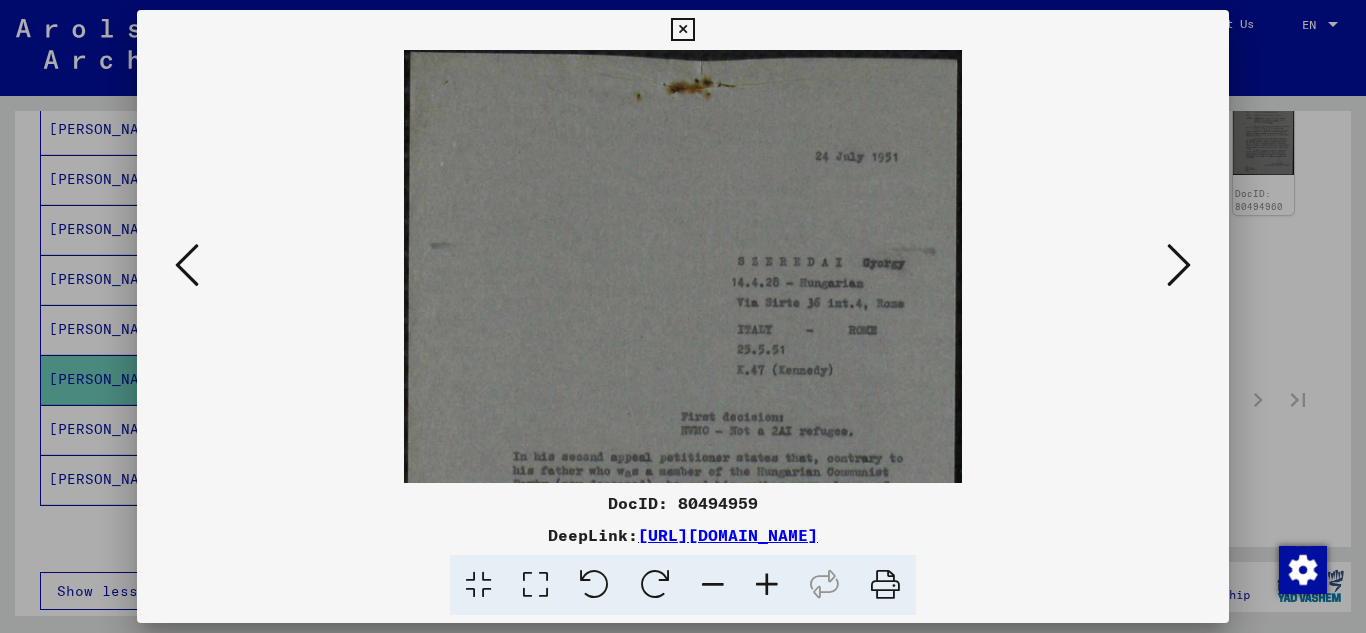 click at bounding box center (767, 585) 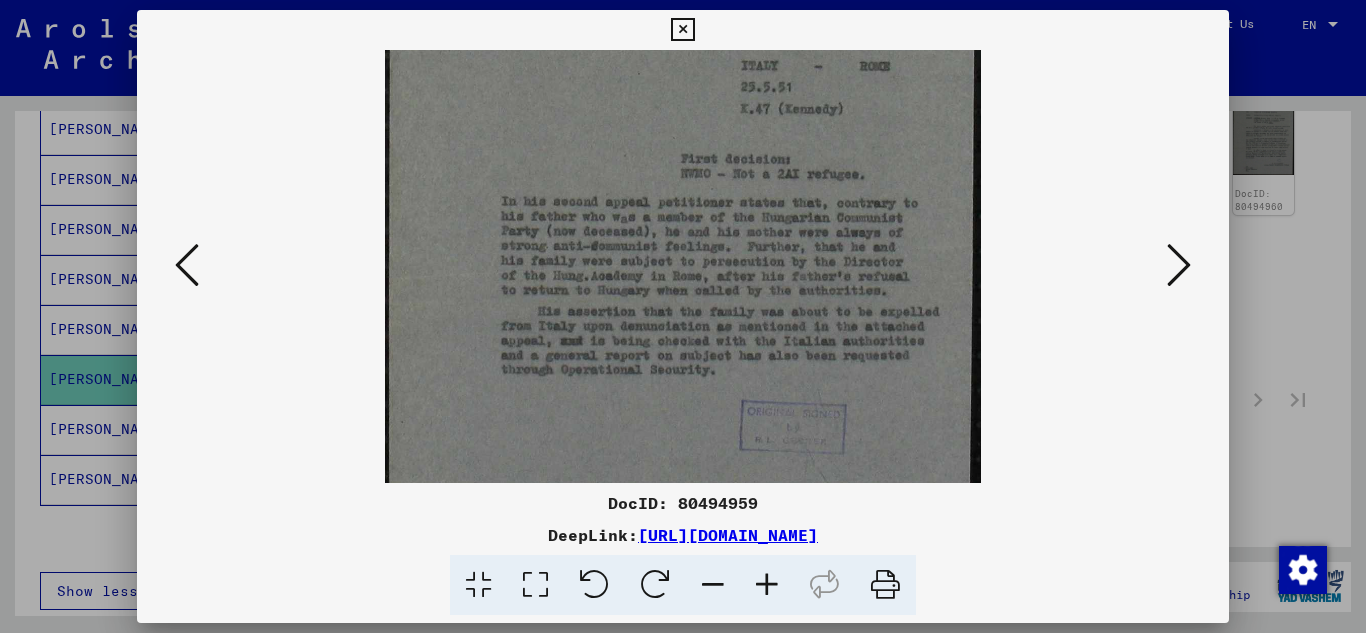 scroll, scrollTop: 284, scrollLeft: 0, axis: vertical 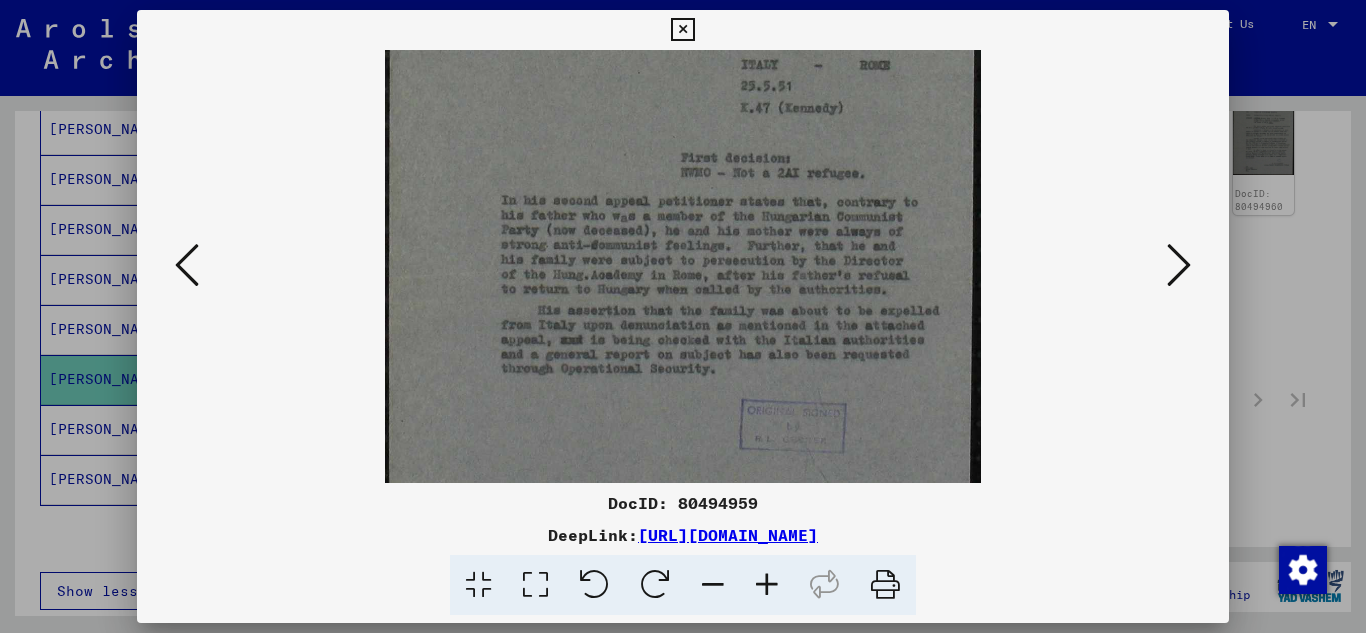 drag, startPoint x: 743, startPoint y: 410, endPoint x: 677, endPoint y: 126, distance: 291.56818 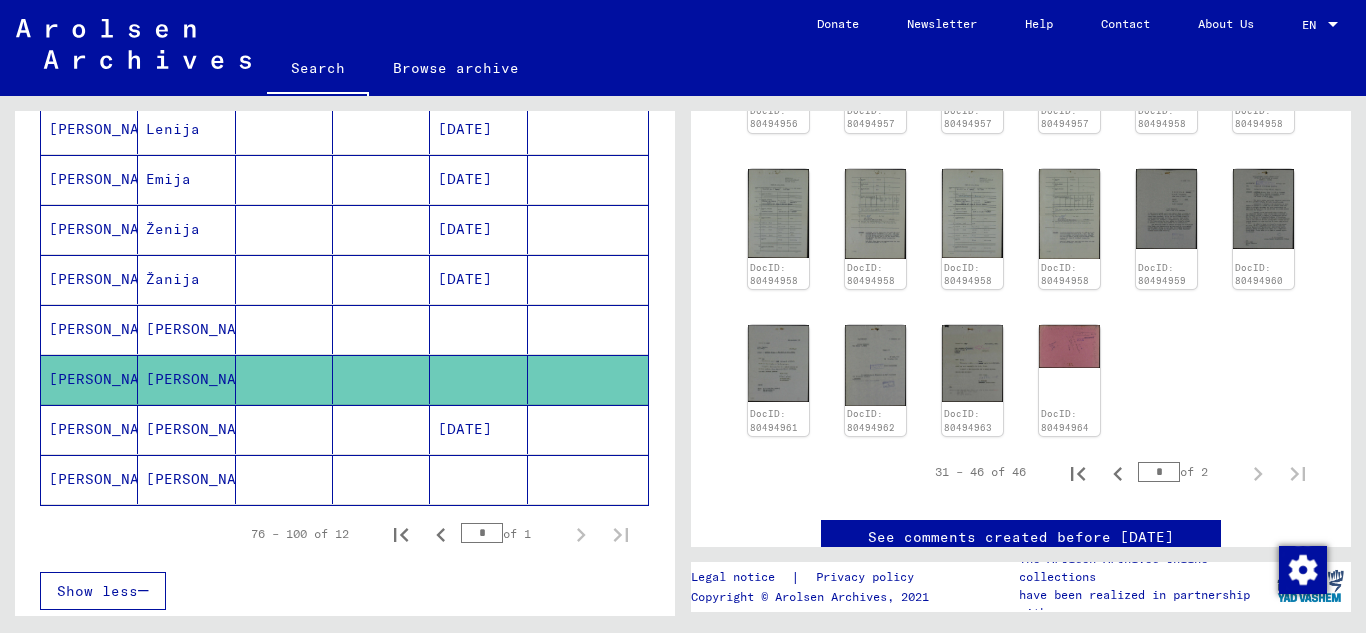 scroll, scrollTop: 490, scrollLeft: 0, axis: vertical 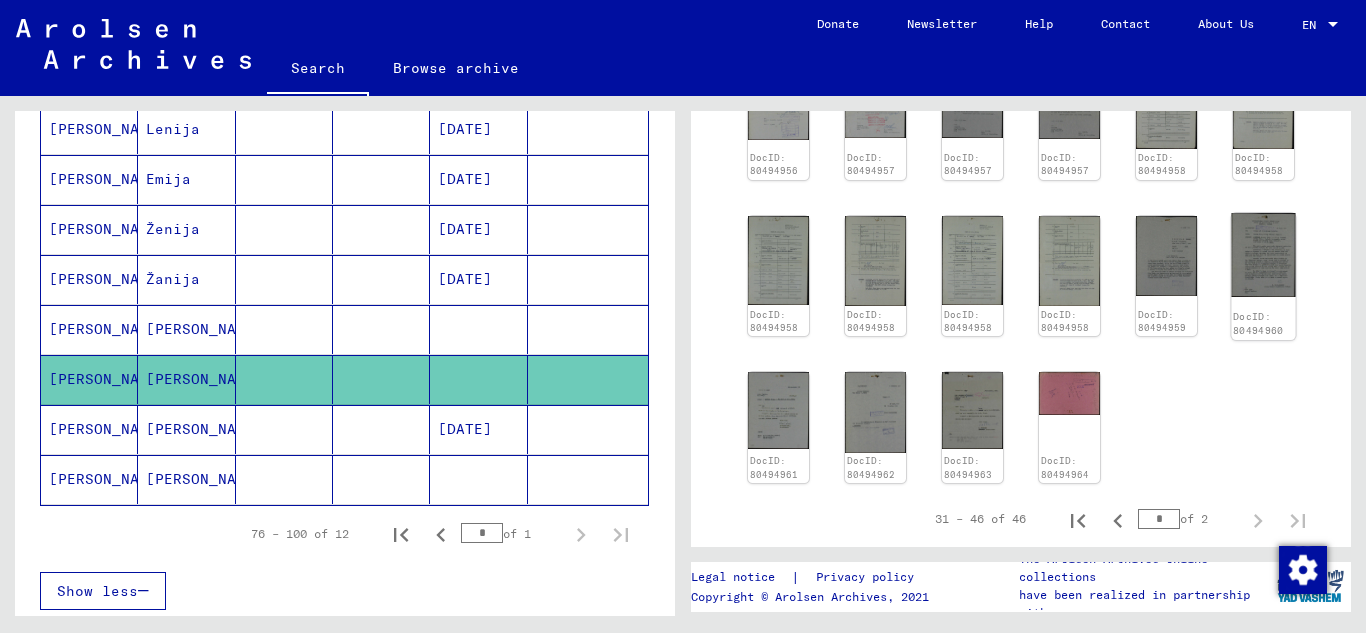 click 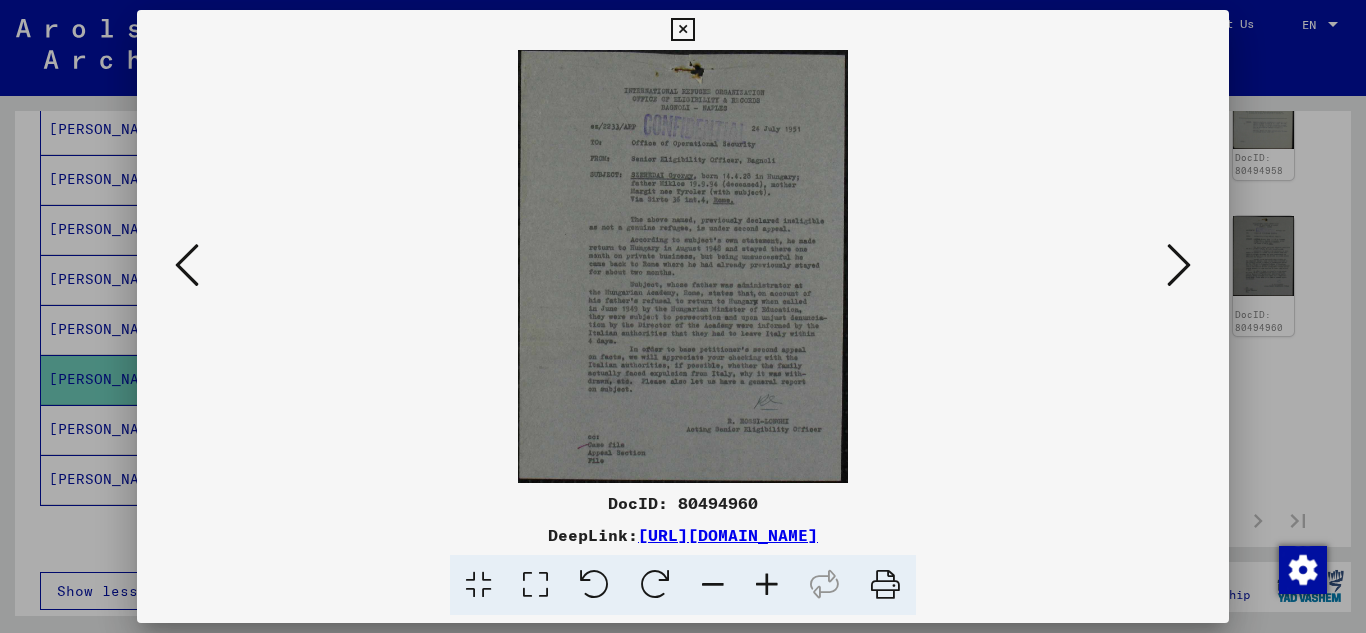 click at bounding box center [767, 585] 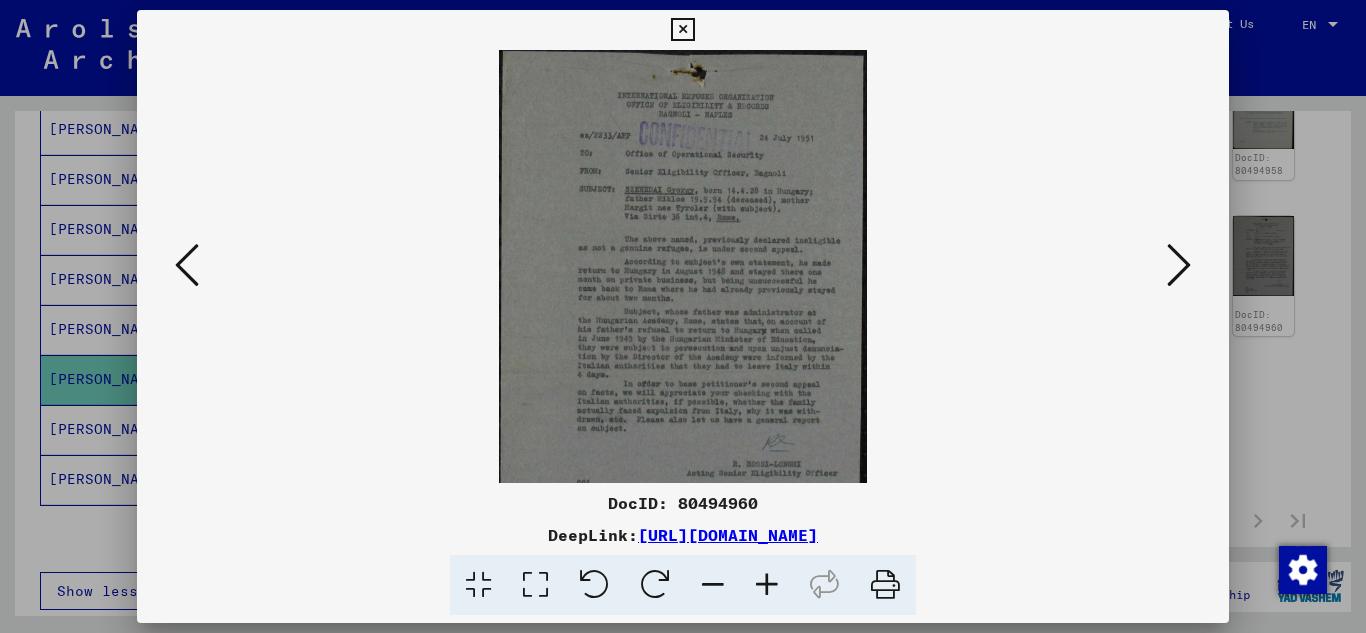 click at bounding box center (767, 585) 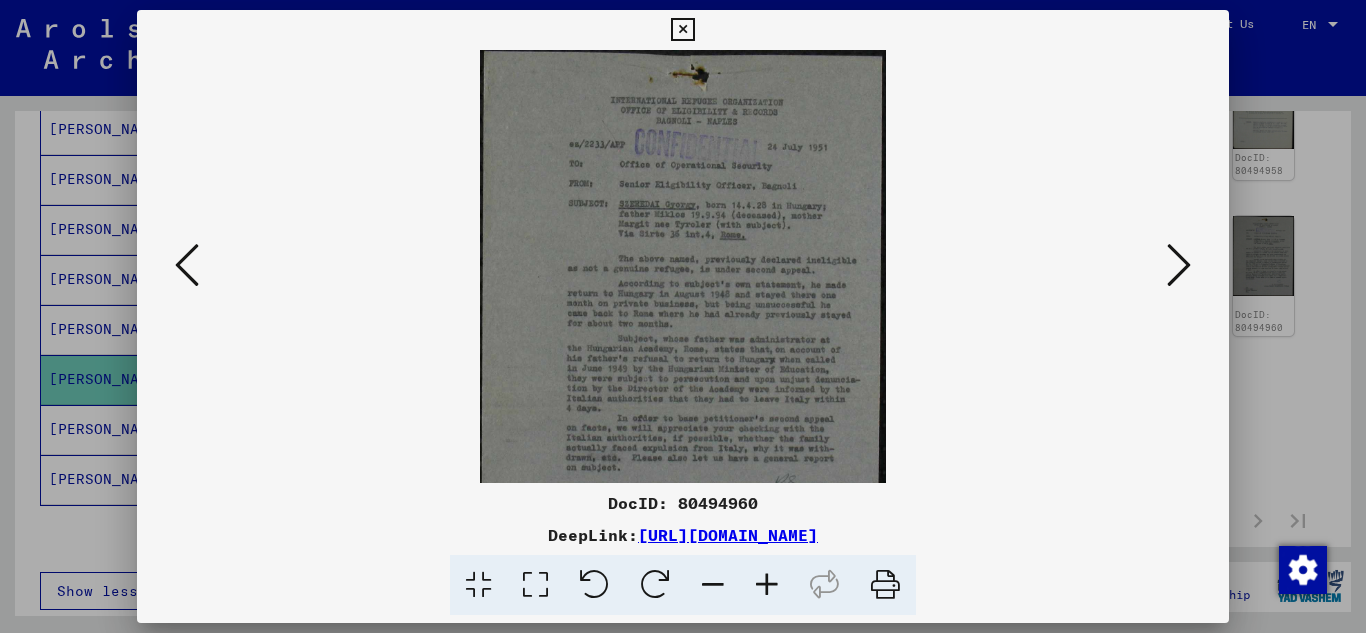 click at bounding box center [767, 585] 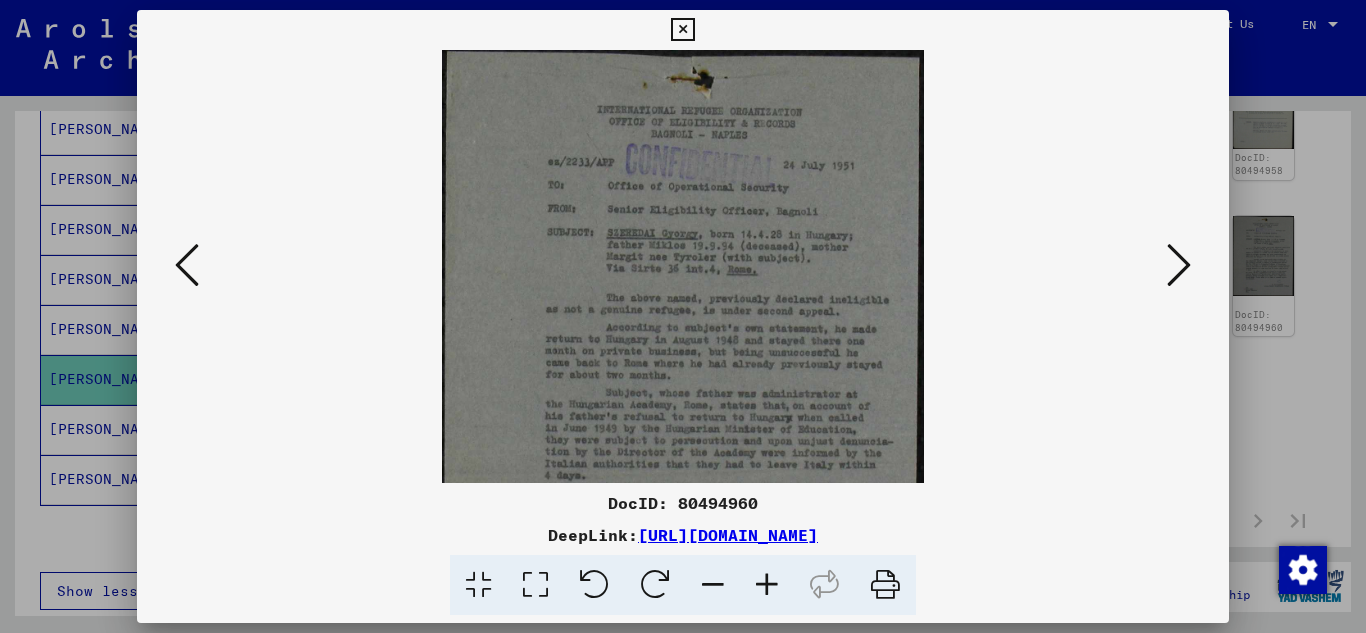 click at bounding box center (767, 585) 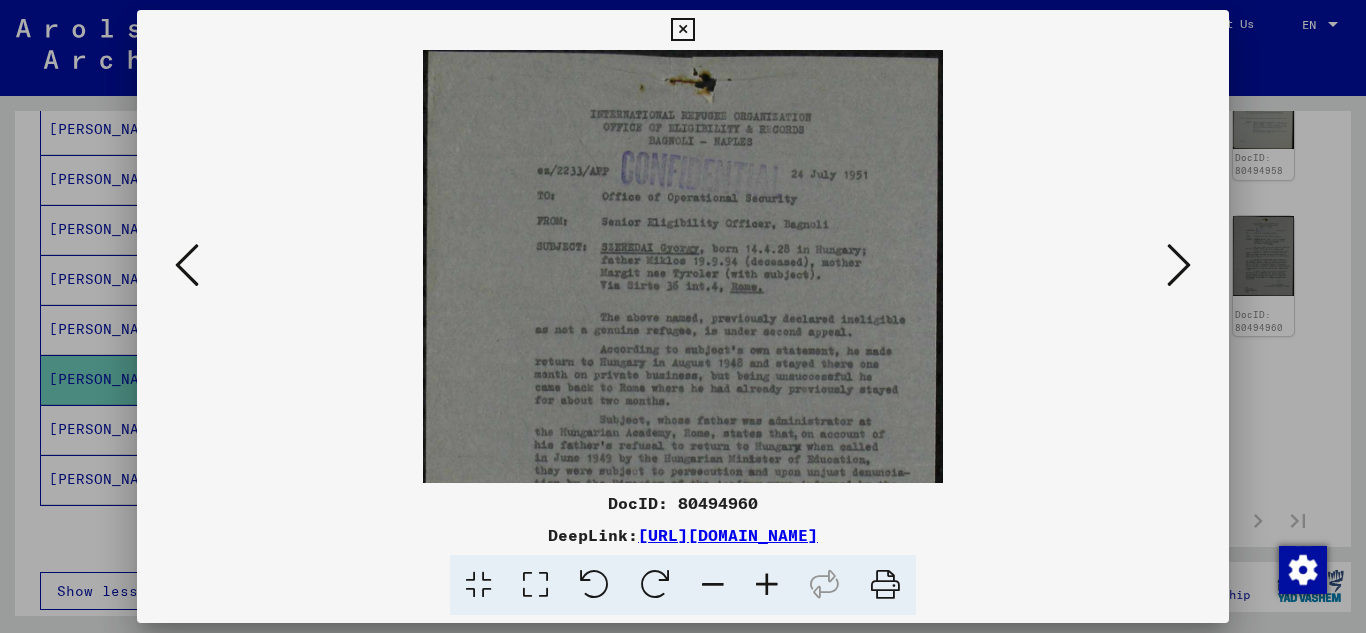 click at bounding box center [682, 30] 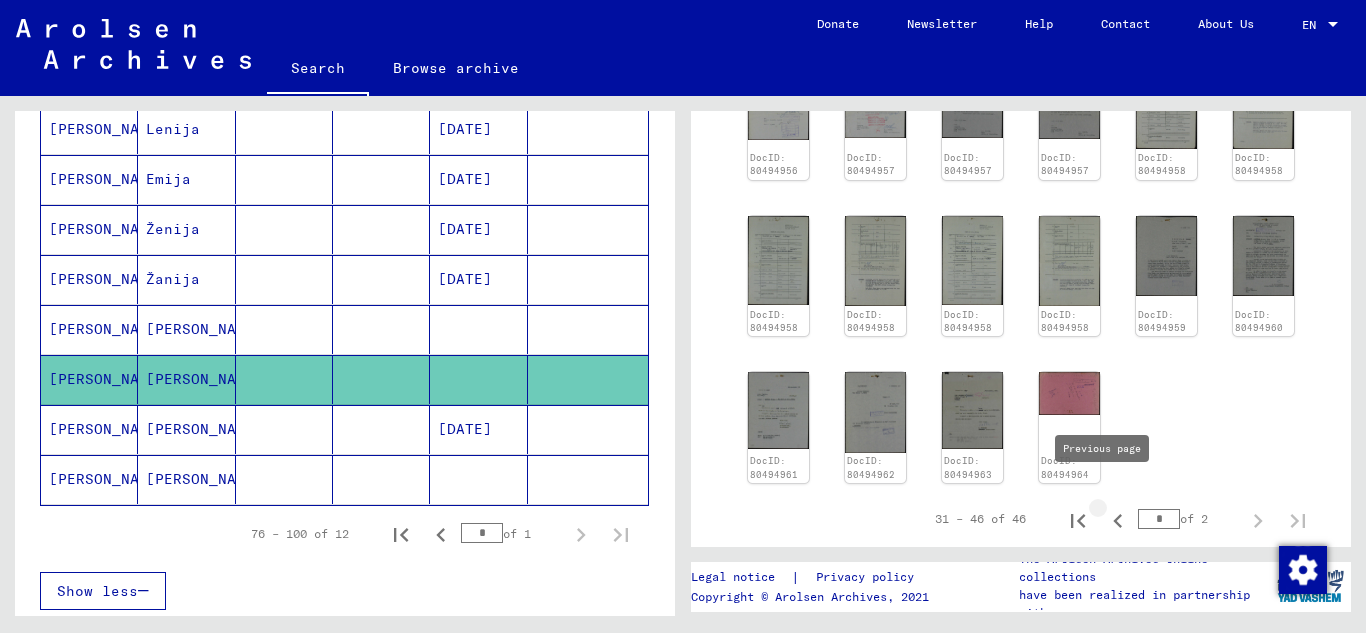 click 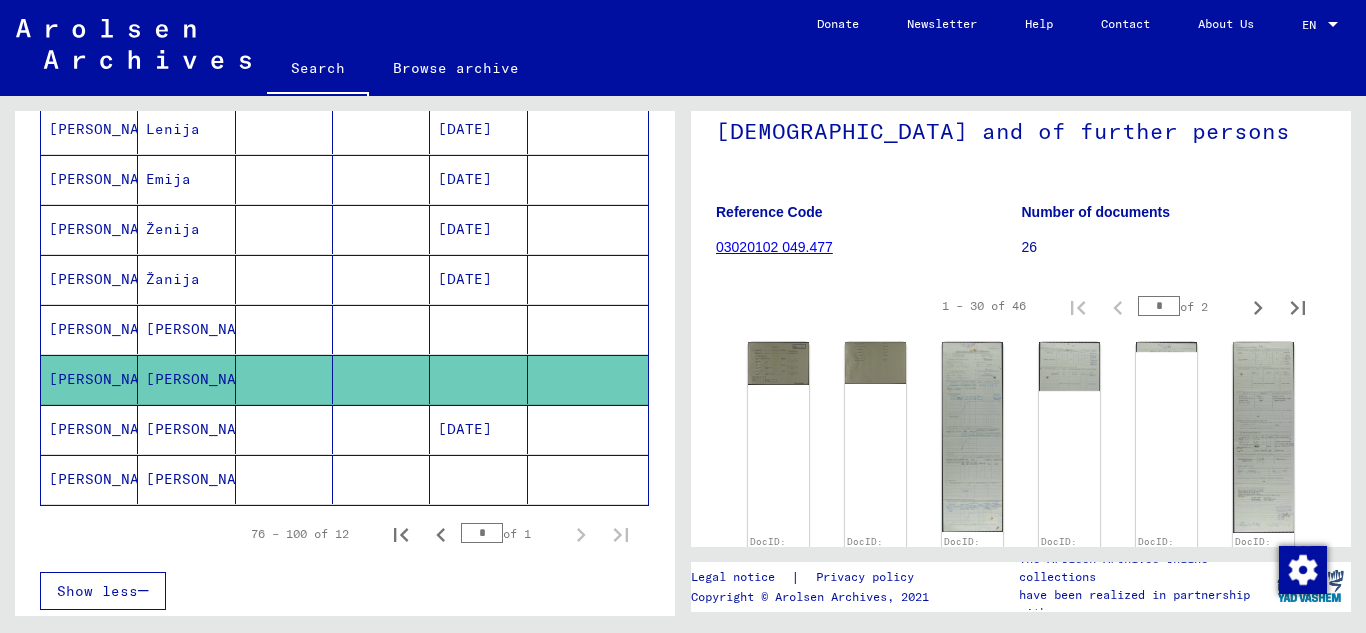 scroll, scrollTop: 206, scrollLeft: 0, axis: vertical 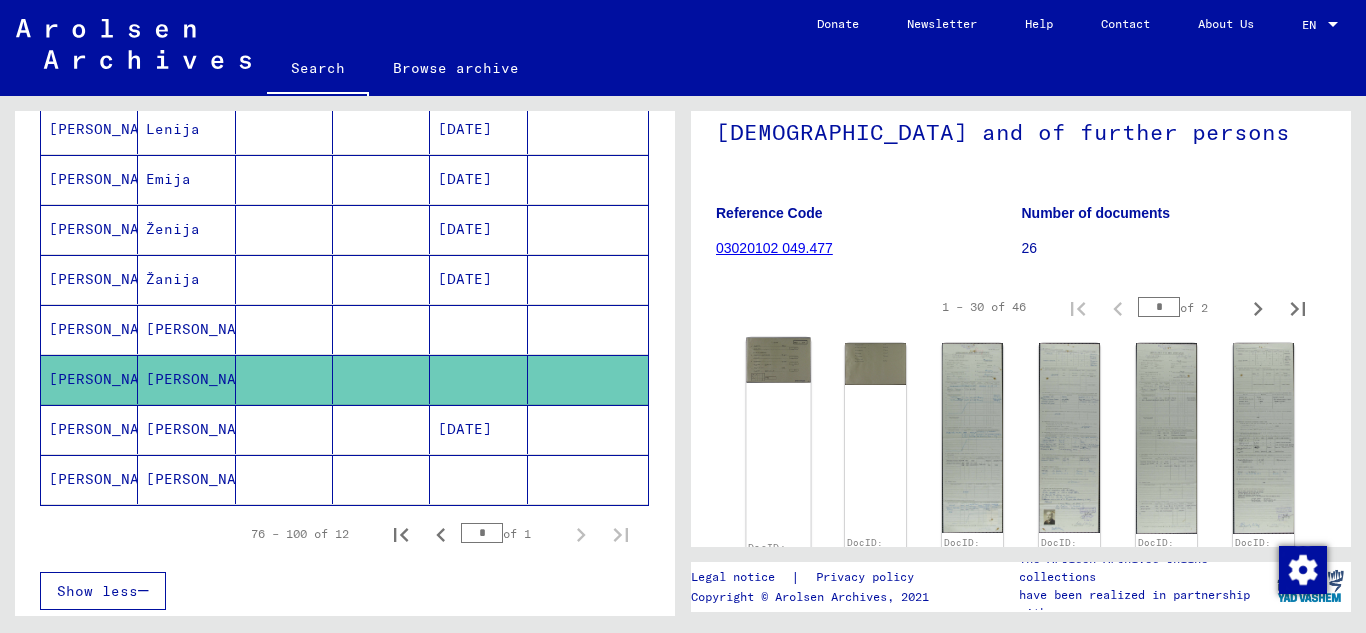 click 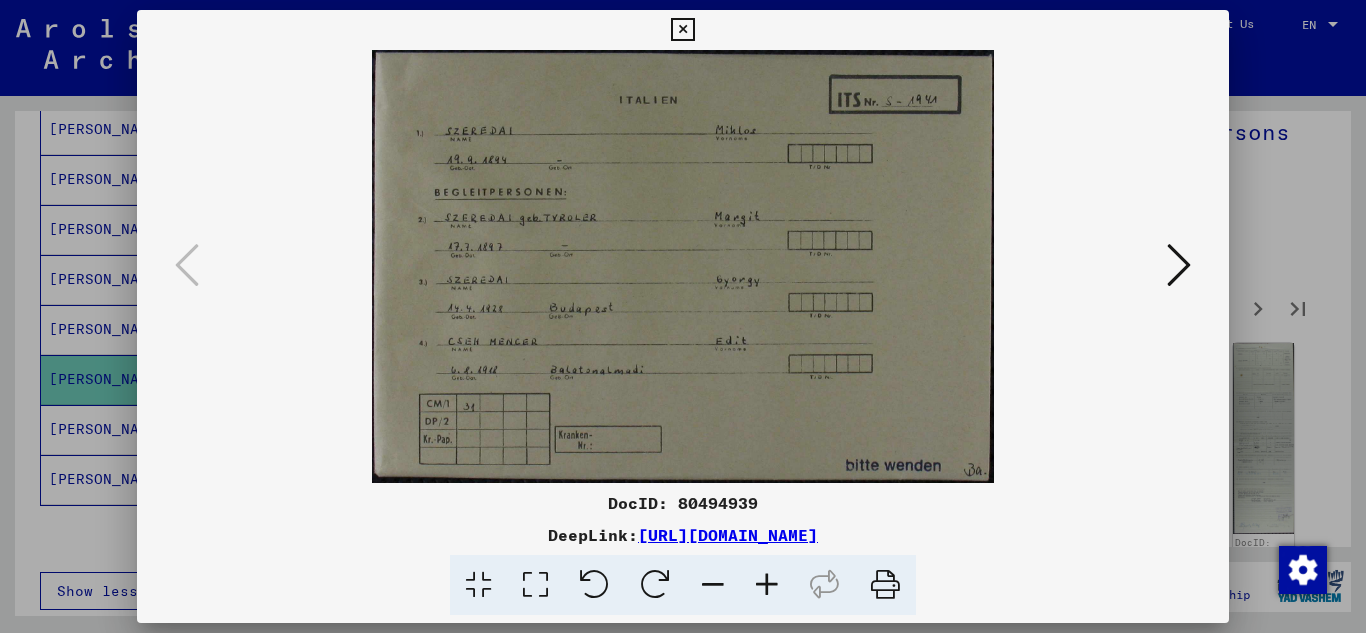 click at bounding box center [1179, 265] 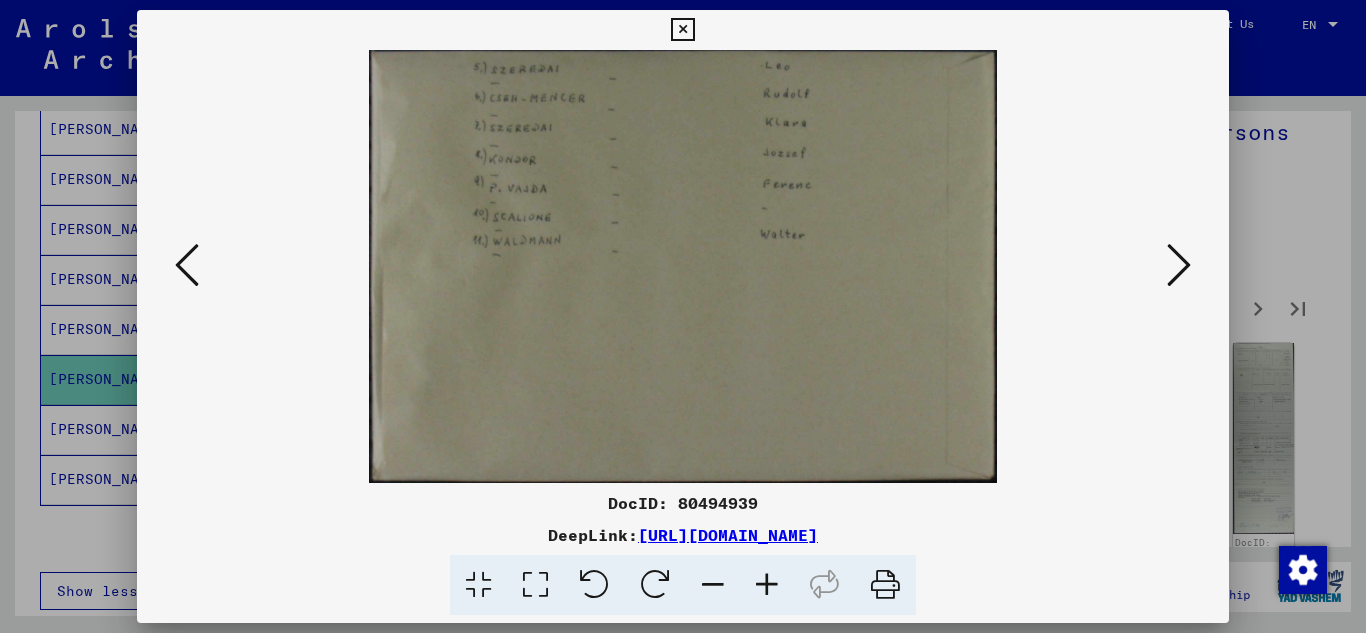 click at bounding box center (1179, 265) 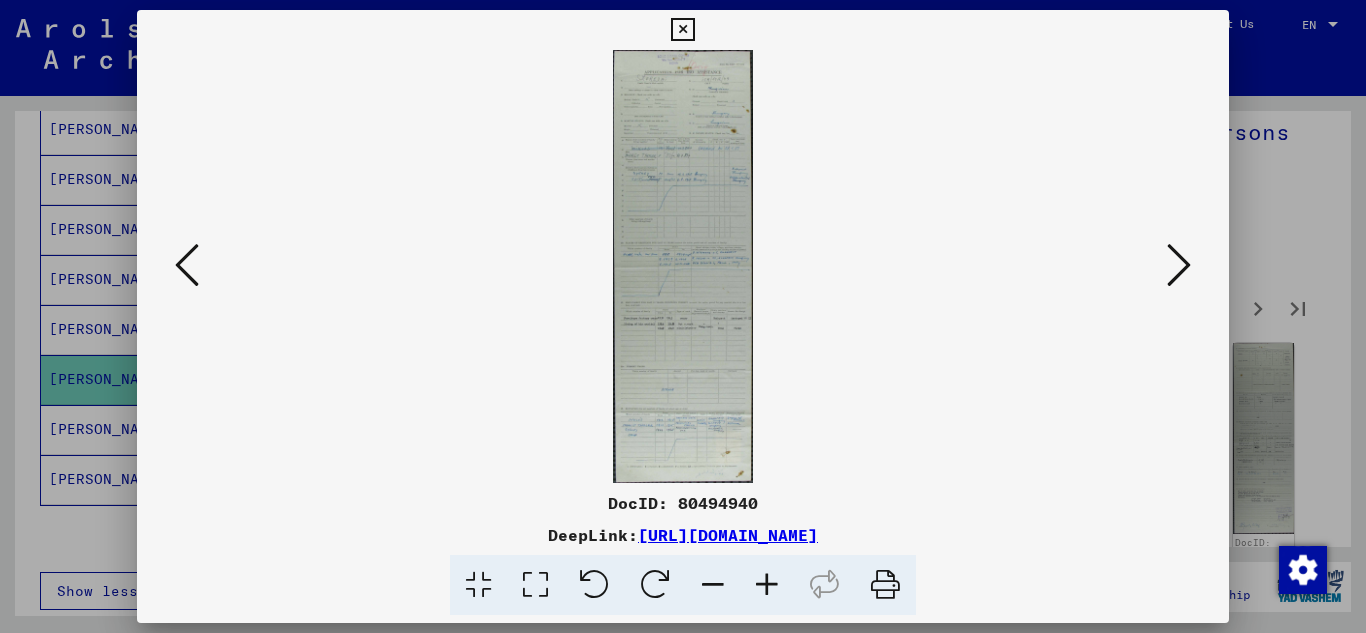 click at bounding box center (767, 585) 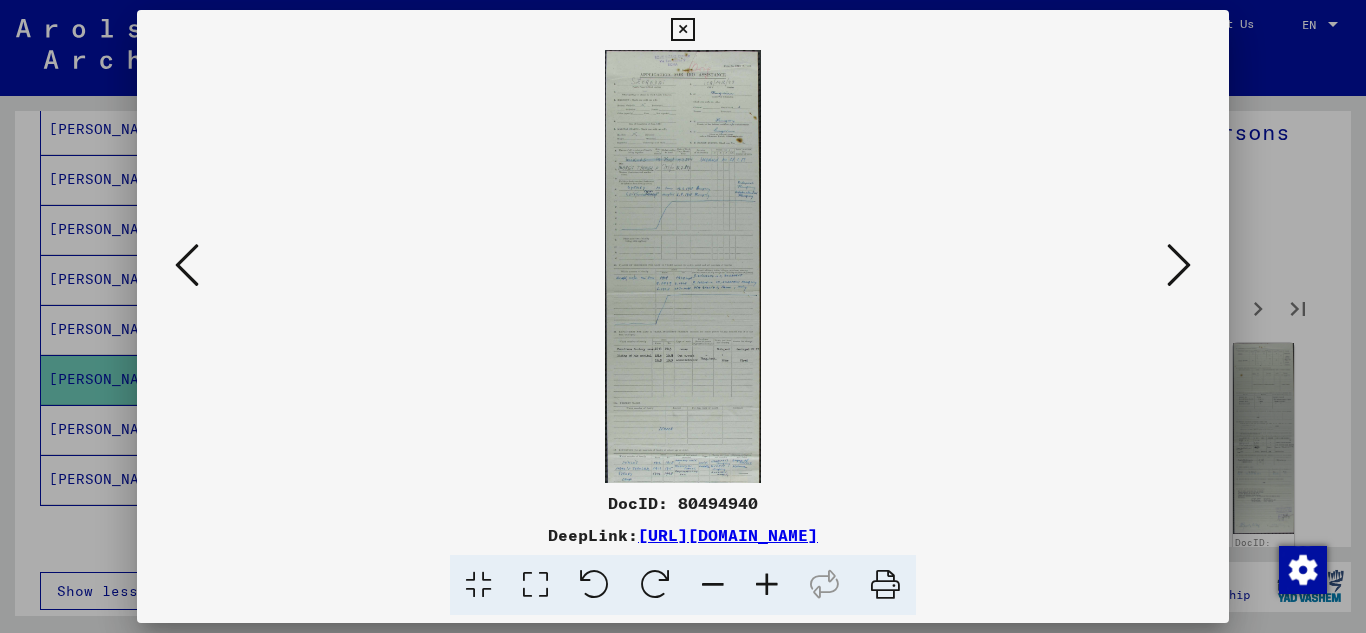 click at bounding box center (767, 585) 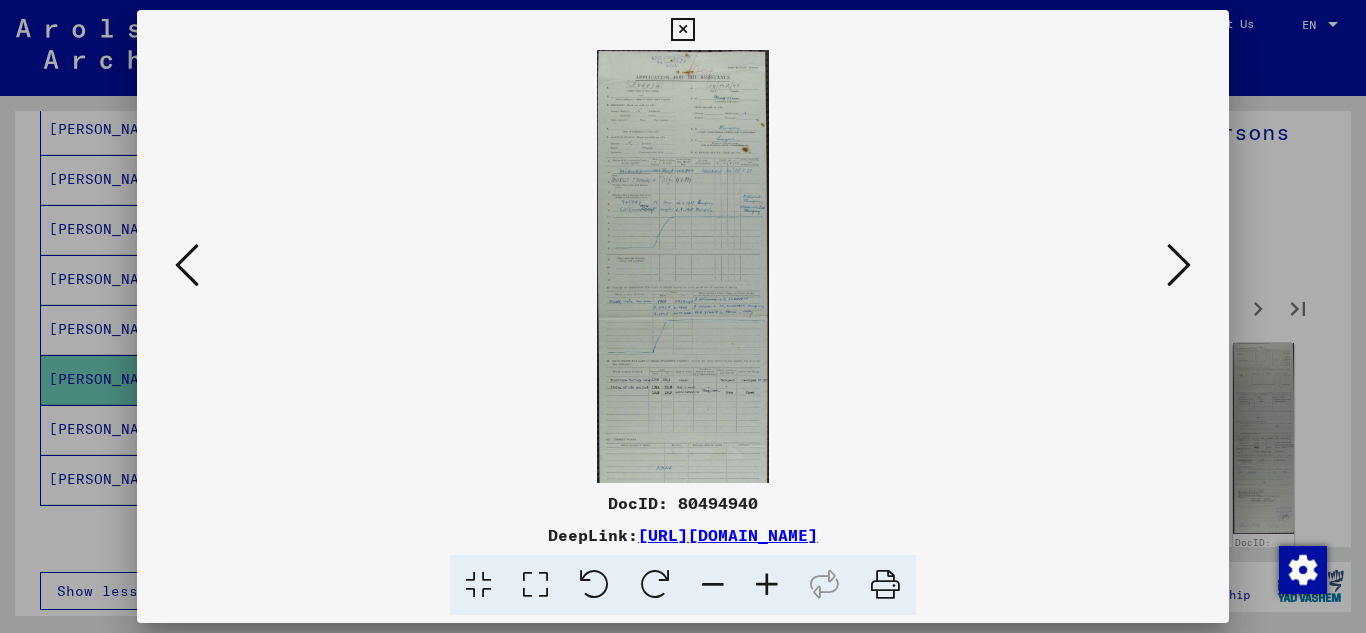 click at bounding box center [767, 585] 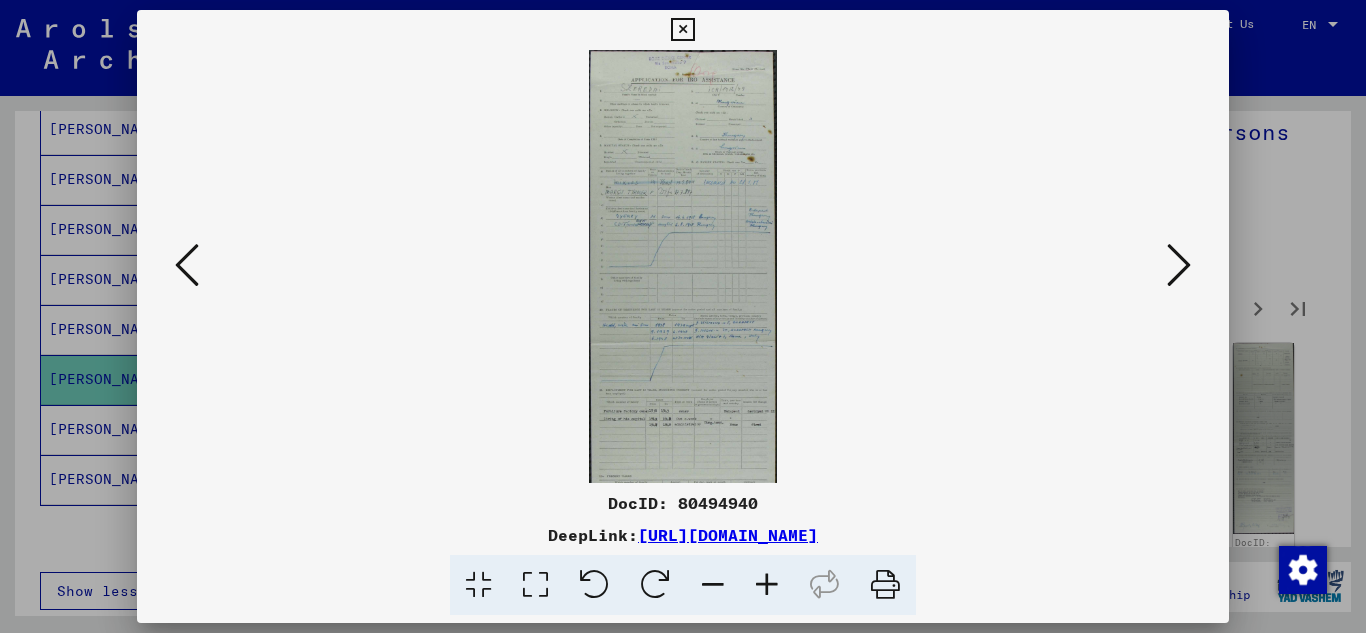 click at bounding box center [767, 585] 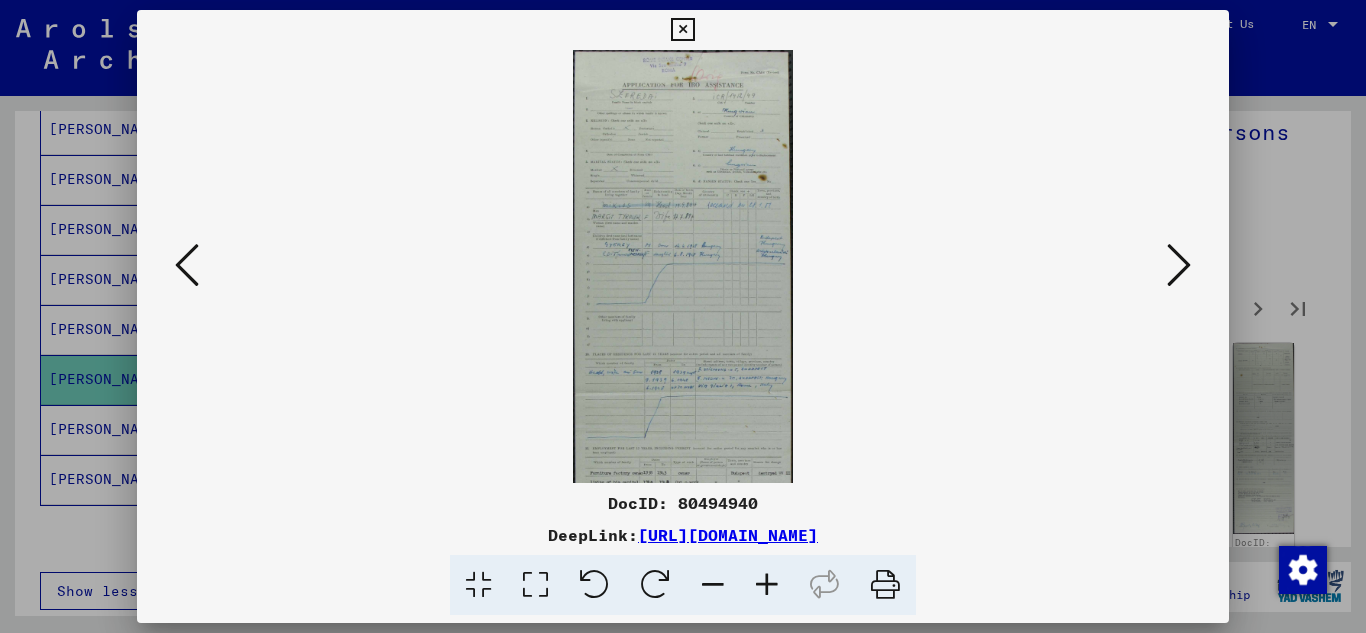 click at bounding box center (767, 585) 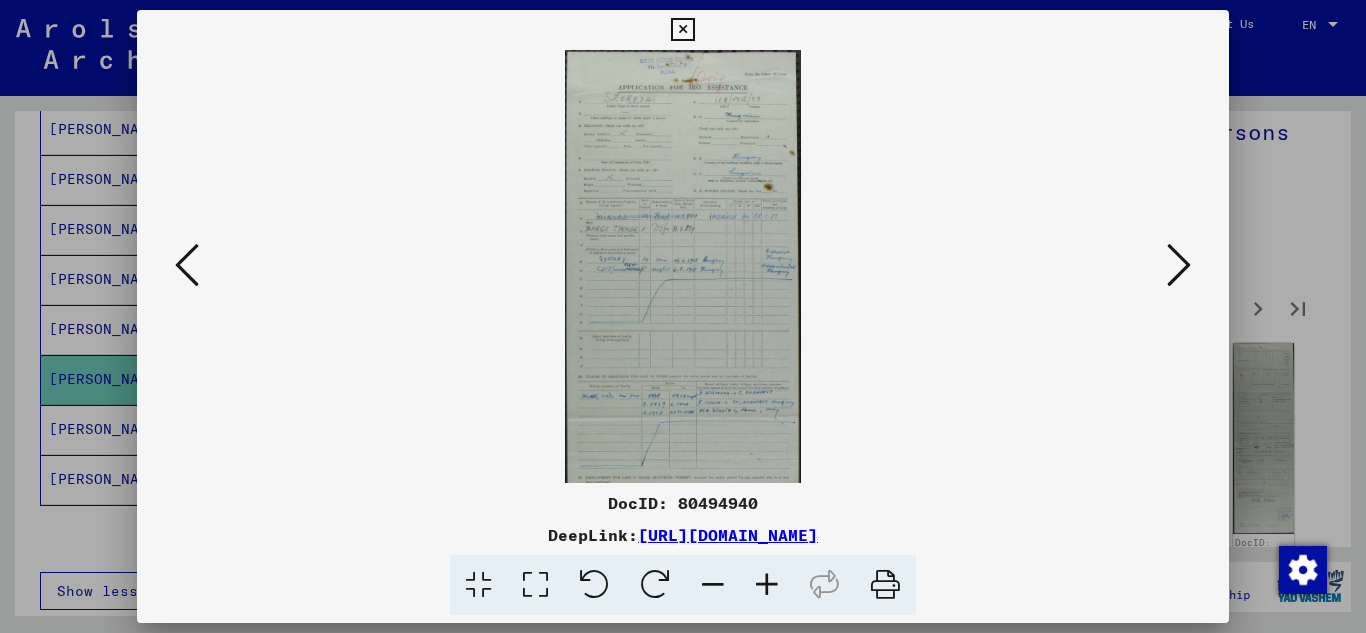 click at bounding box center (767, 585) 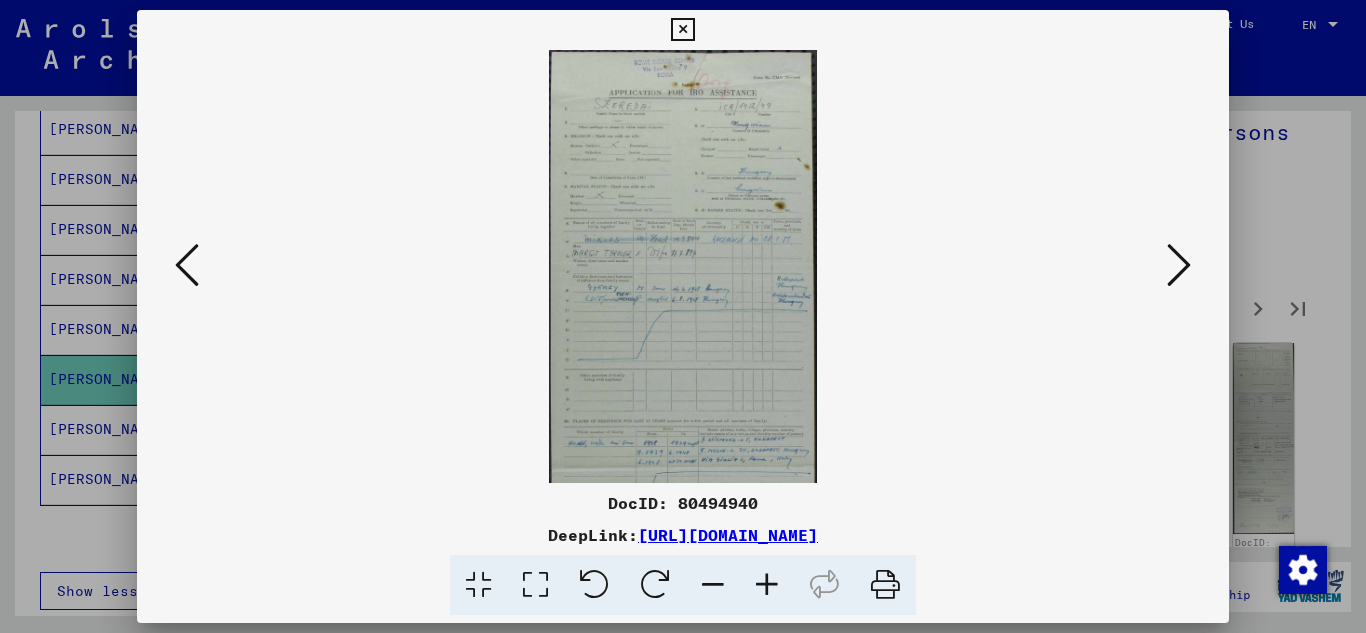 click at bounding box center [767, 585] 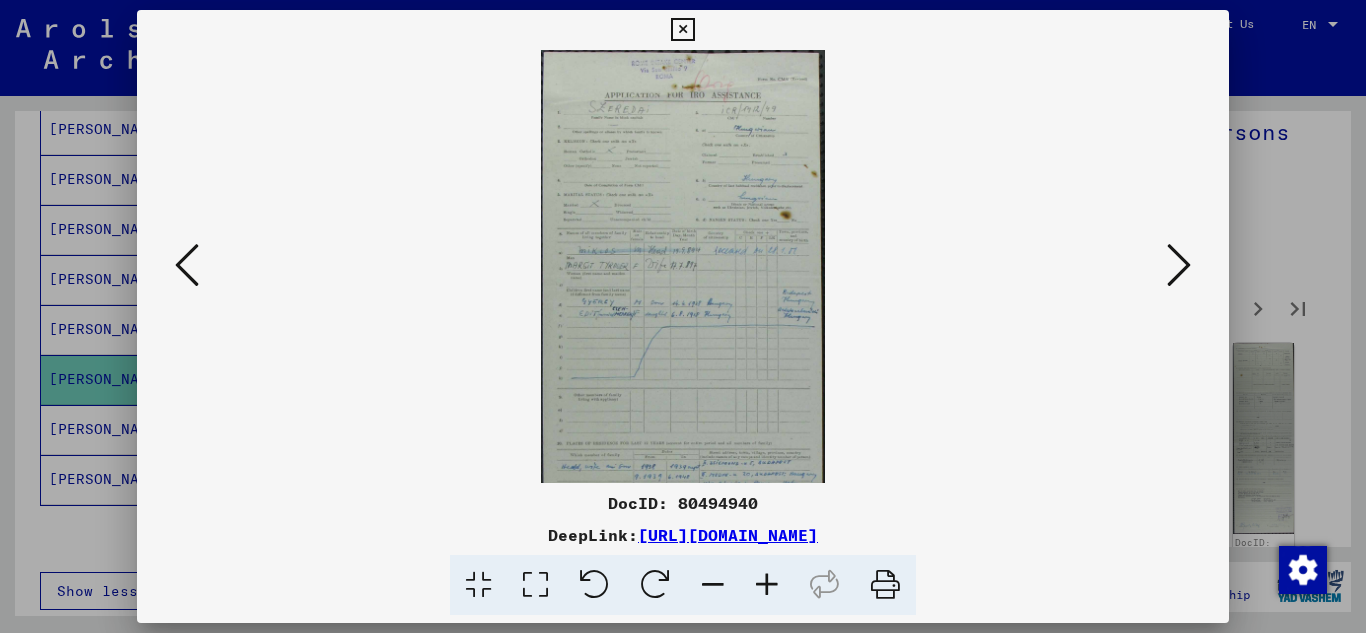 click at bounding box center (767, 585) 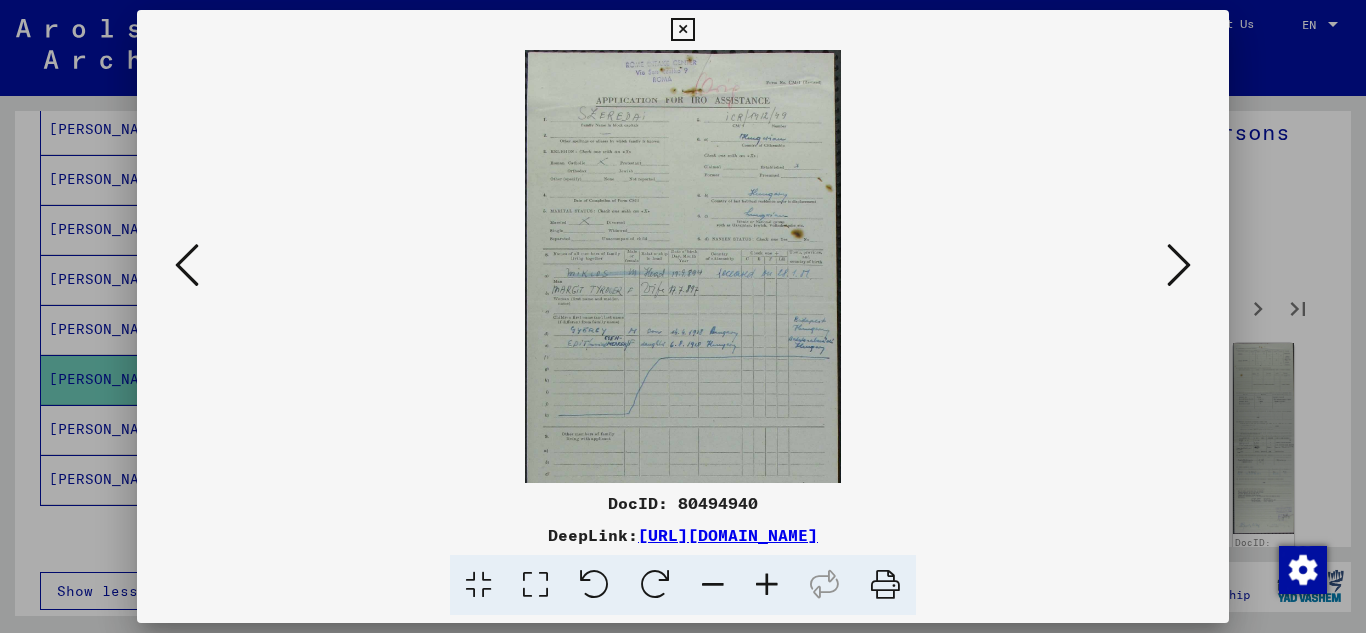 click at bounding box center (767, 585) 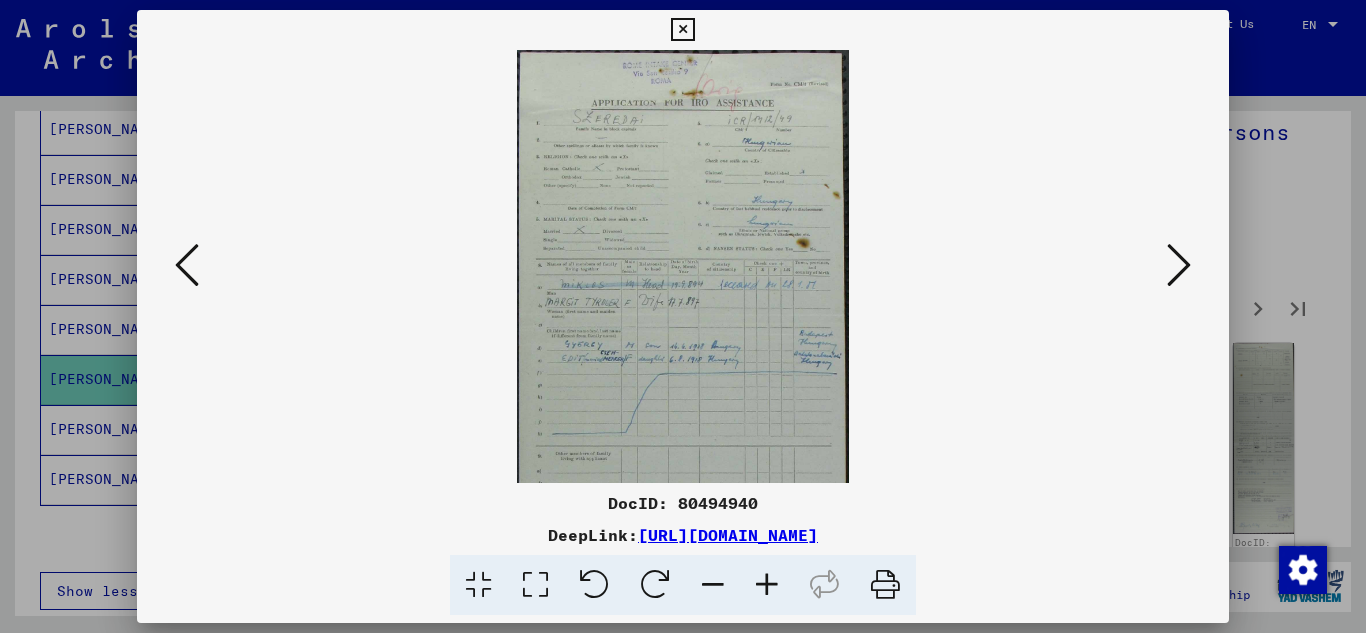 click at bounding box center (767, 585) 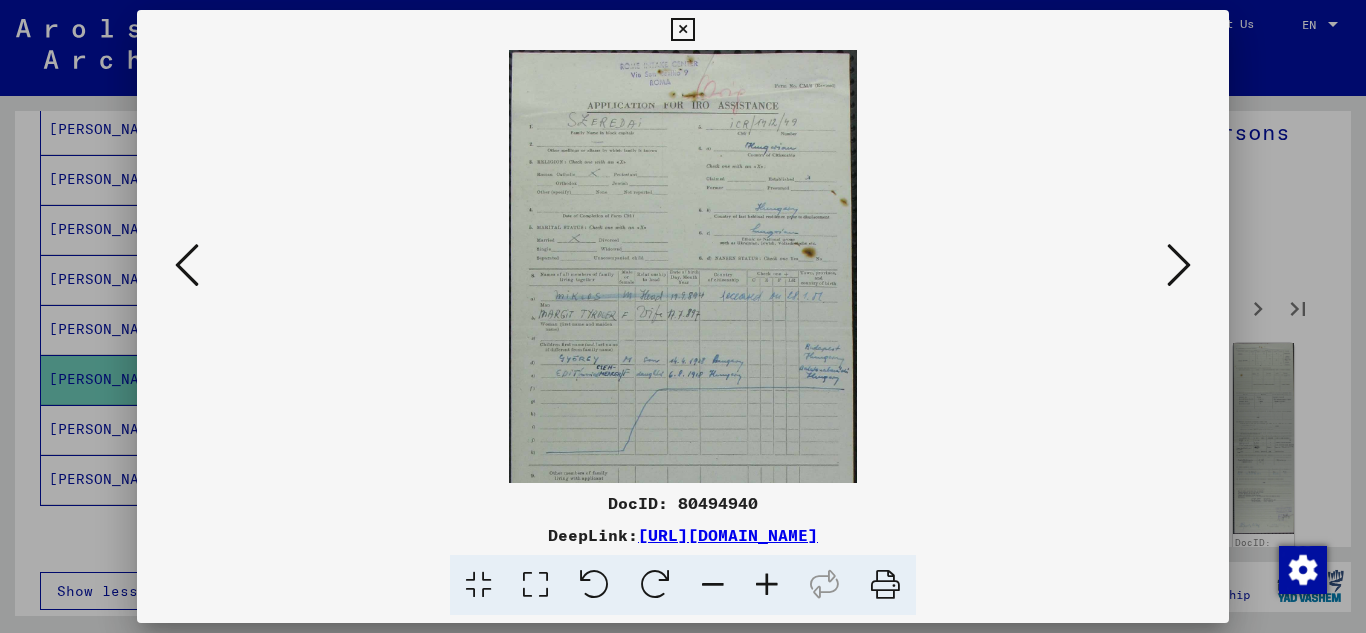 click at bounding box center [767, 585] 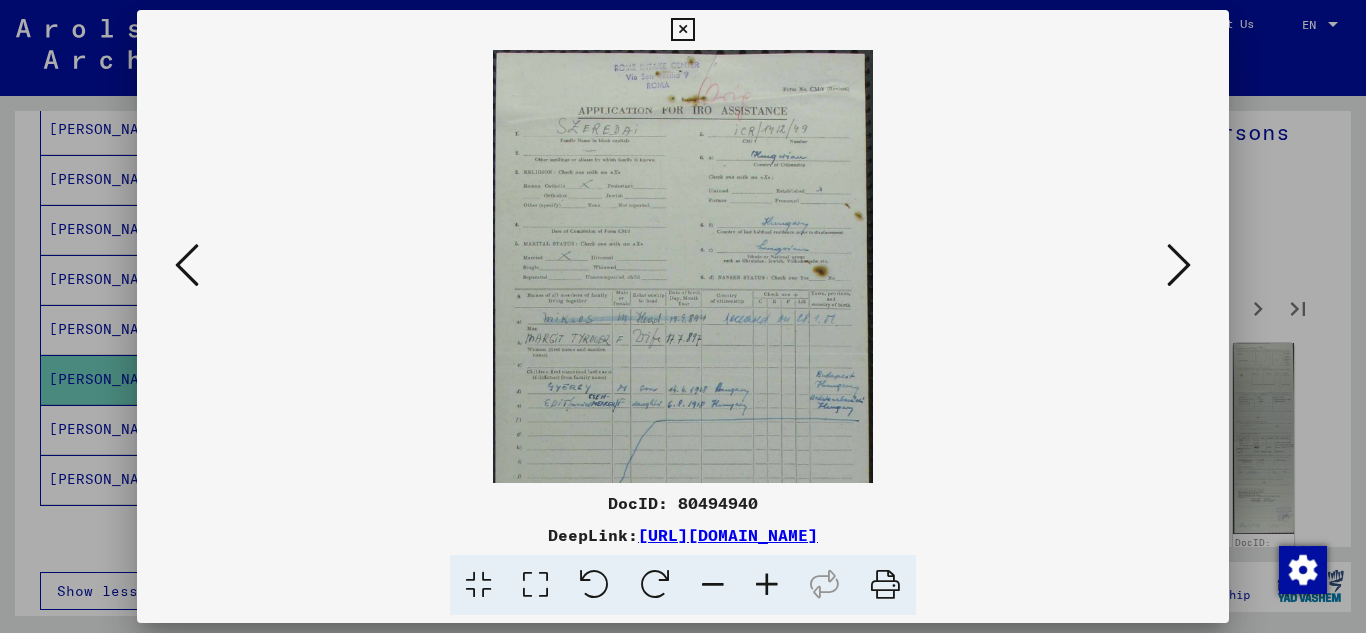 click at bounding box center (767, 585) 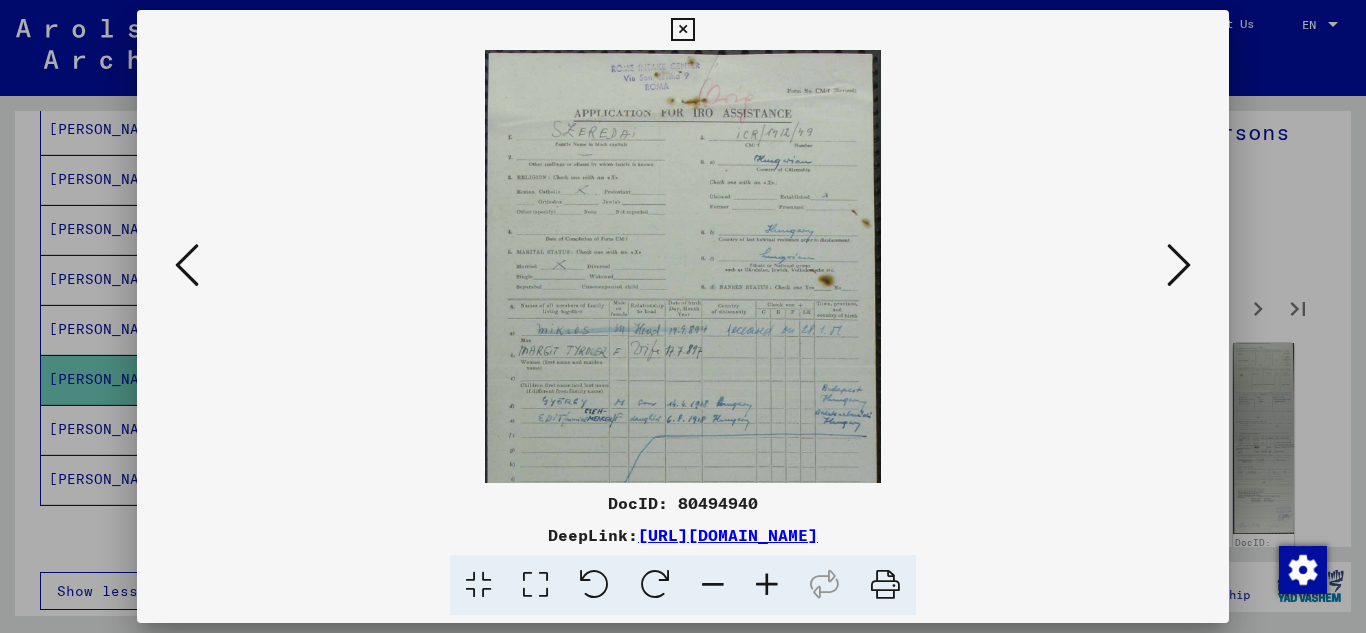 click at bounding box center (767, 585) 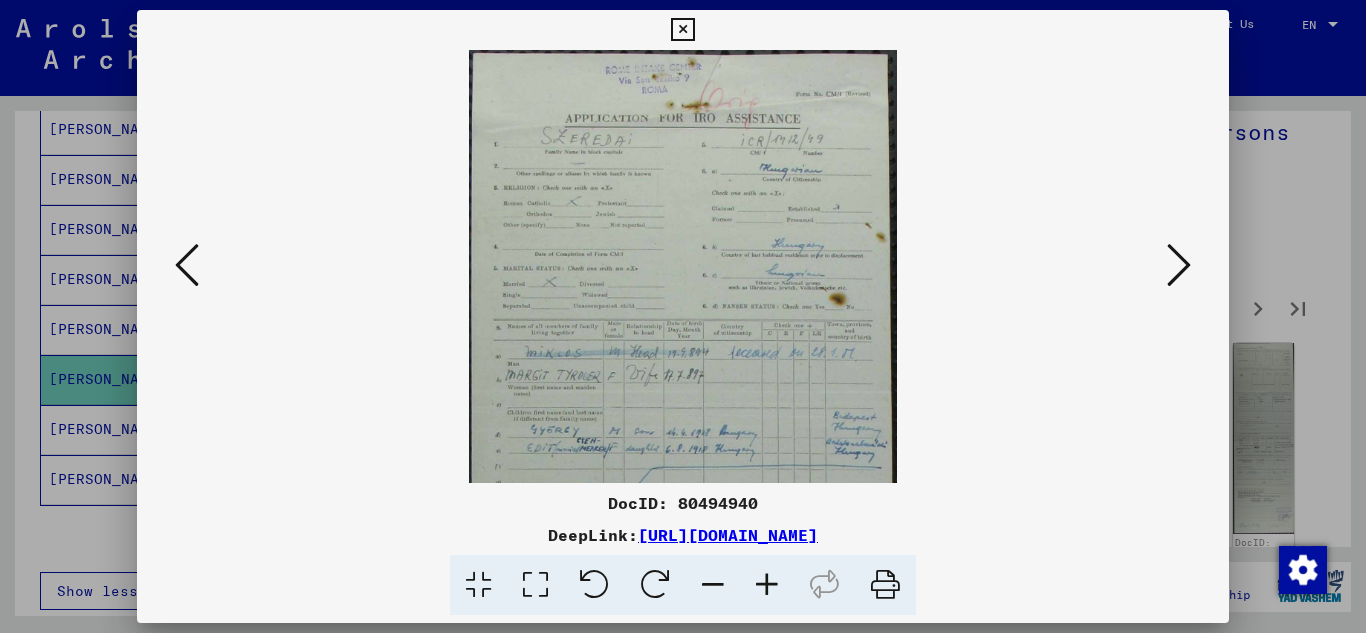 click at bounding box center [767, 585] 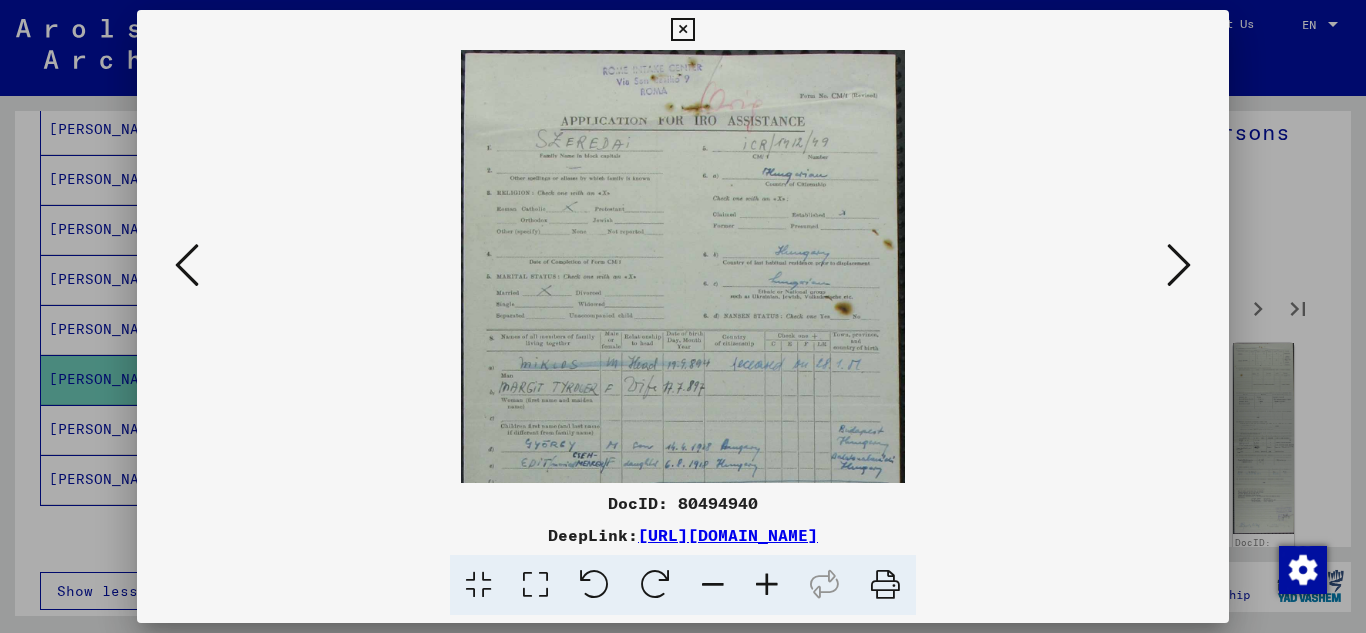 click at bounding box center (767, 585) 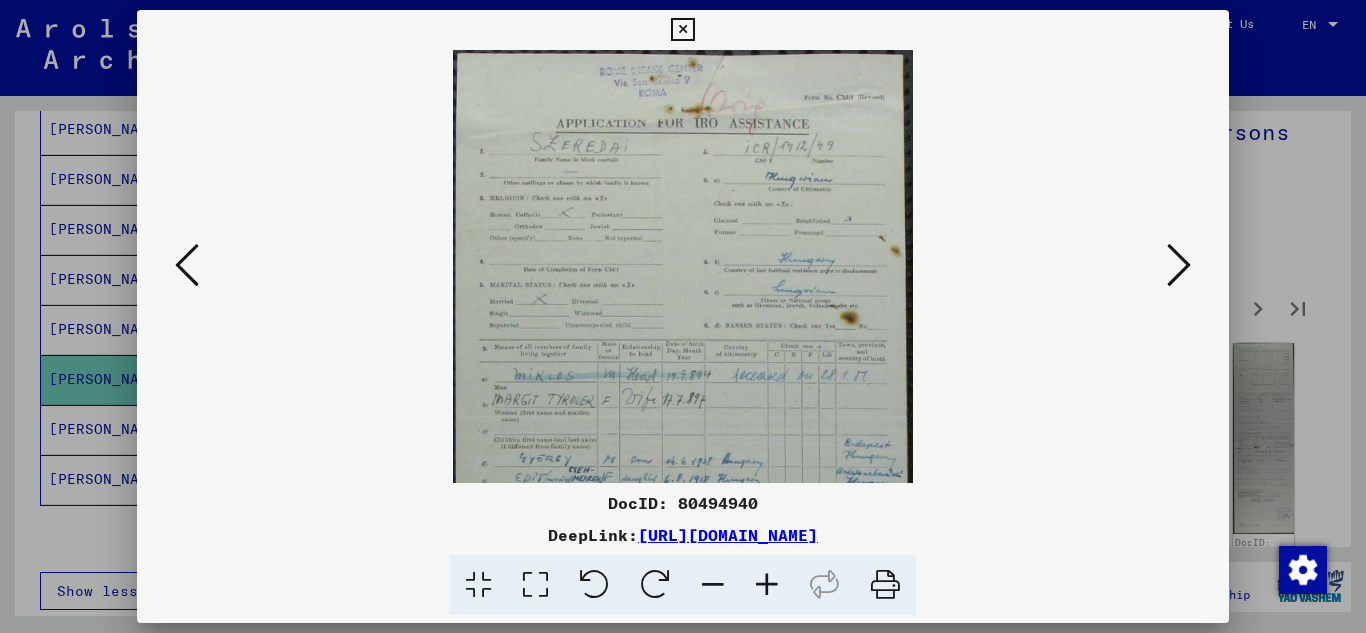 click at bounding box center [767, 585] 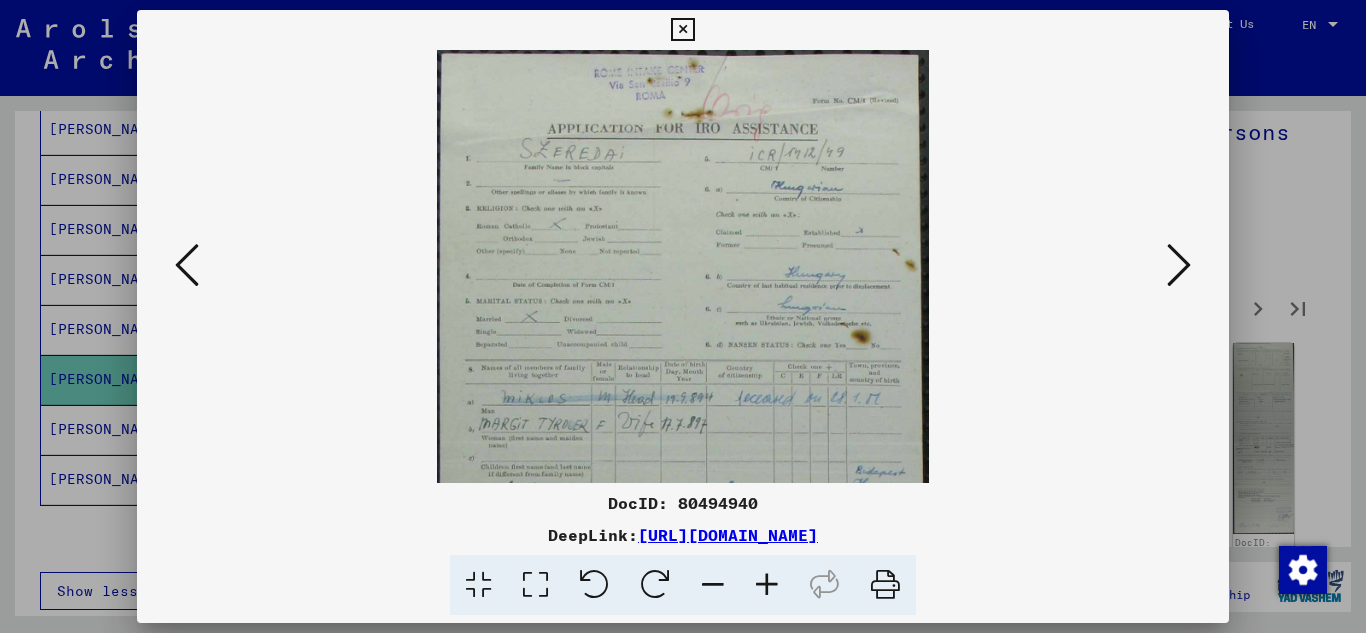 click at bounding box center (767, 585) 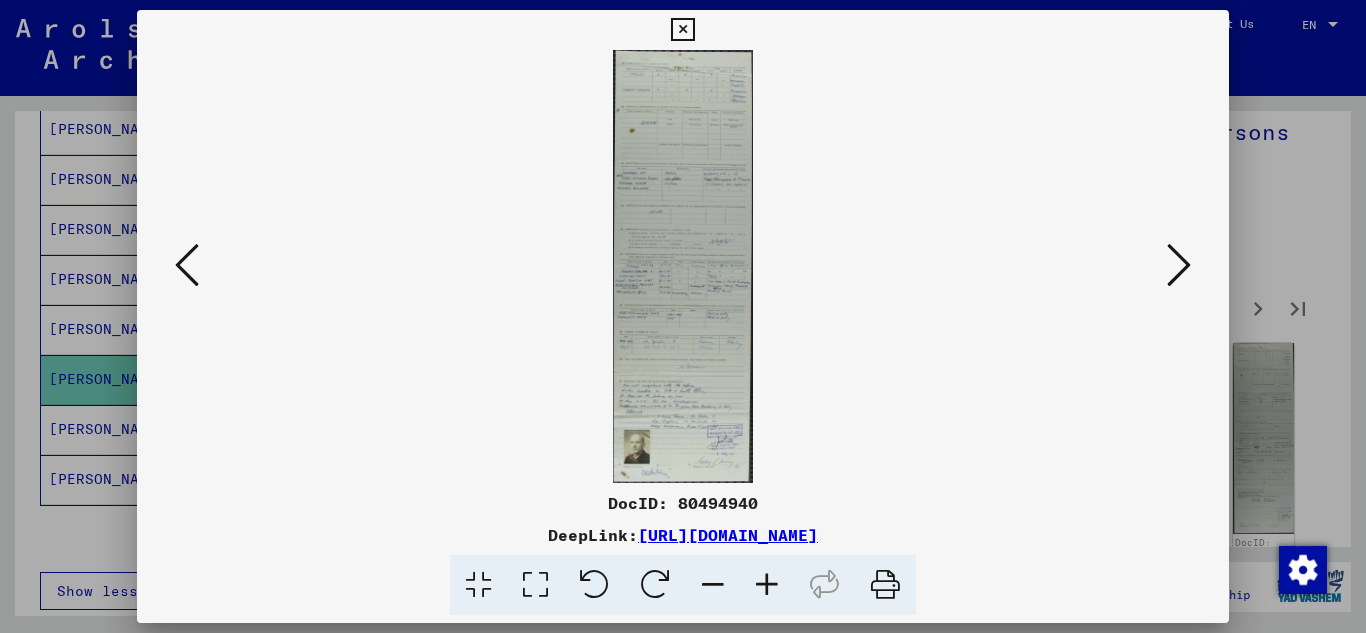 click at bounding box center (767, 585) 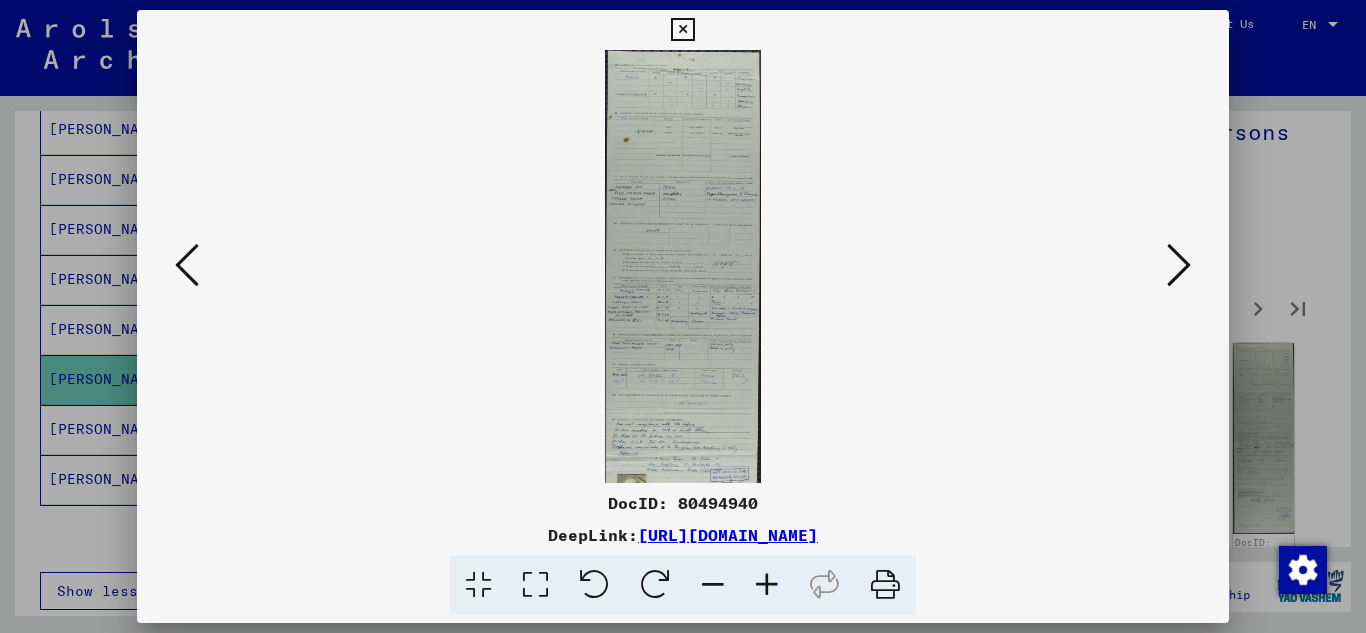 click at bounding box center [767, 585] 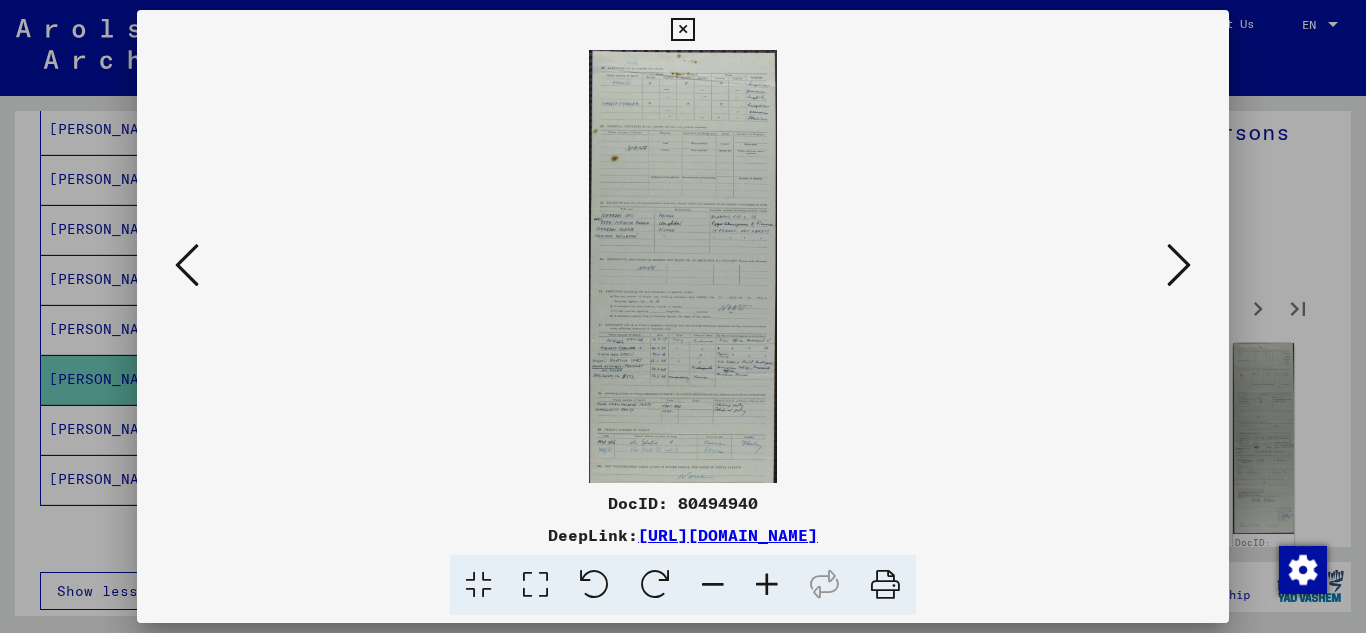 click at bounding box center (767, 585) 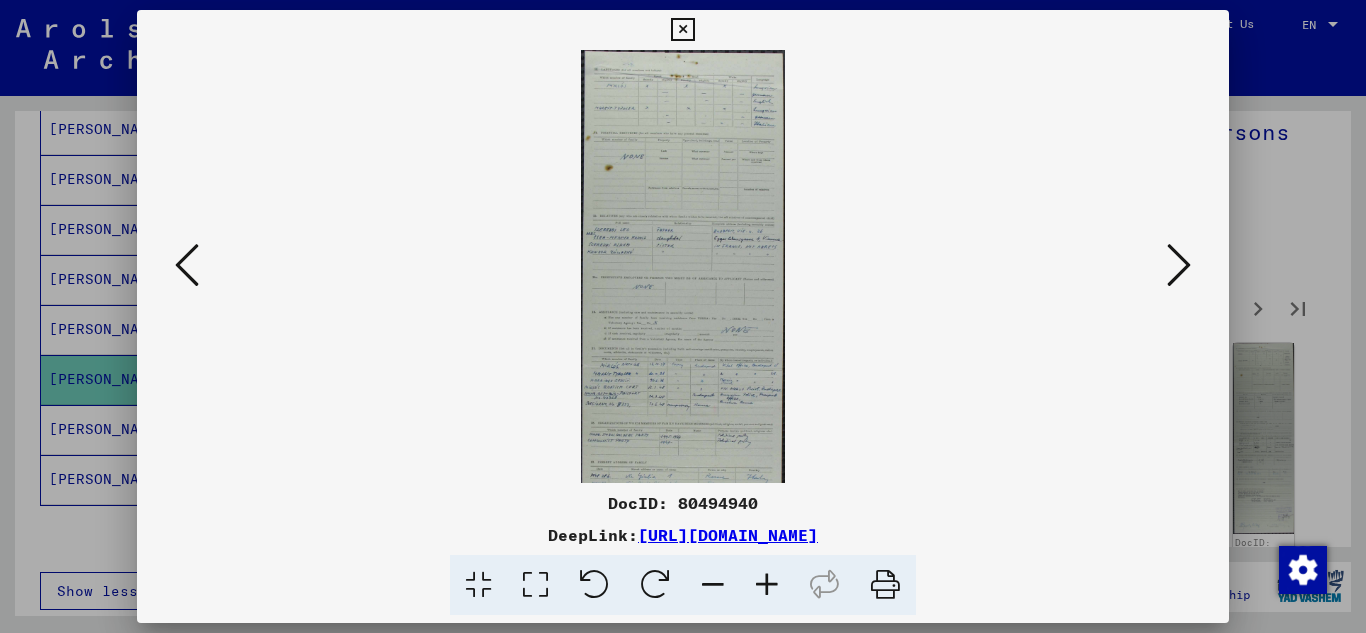 click at bounding box center (767, 585) 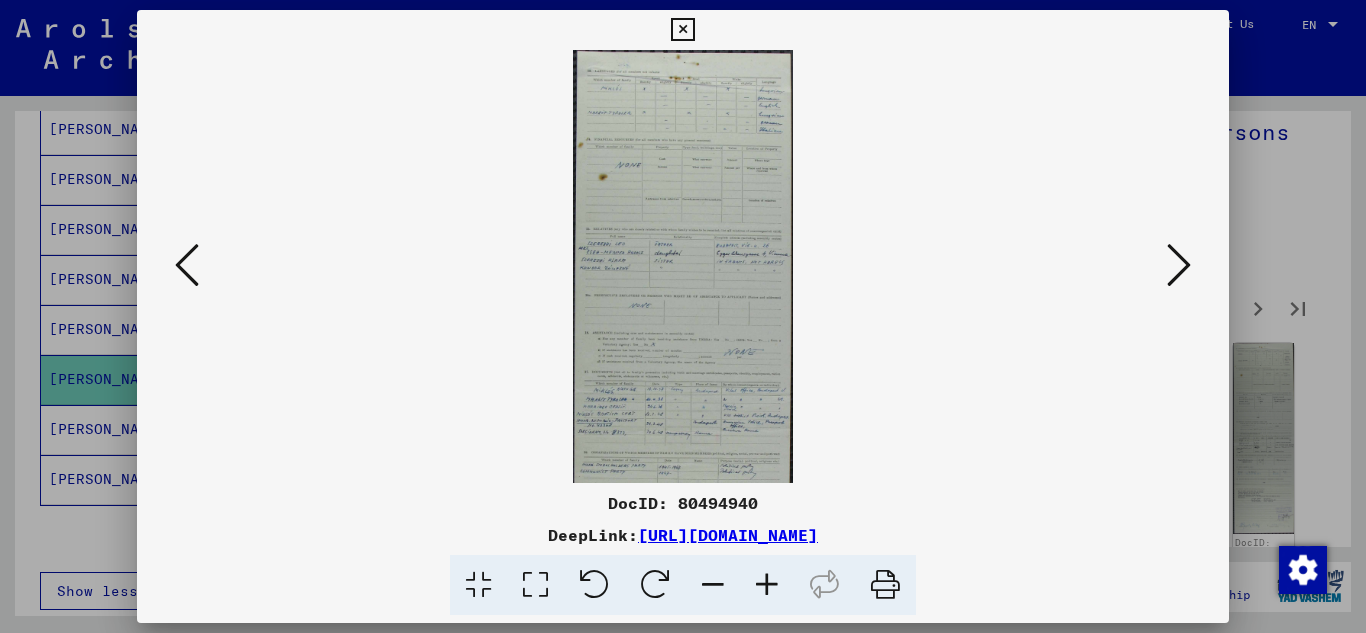 click at bounding box center (767, 585) 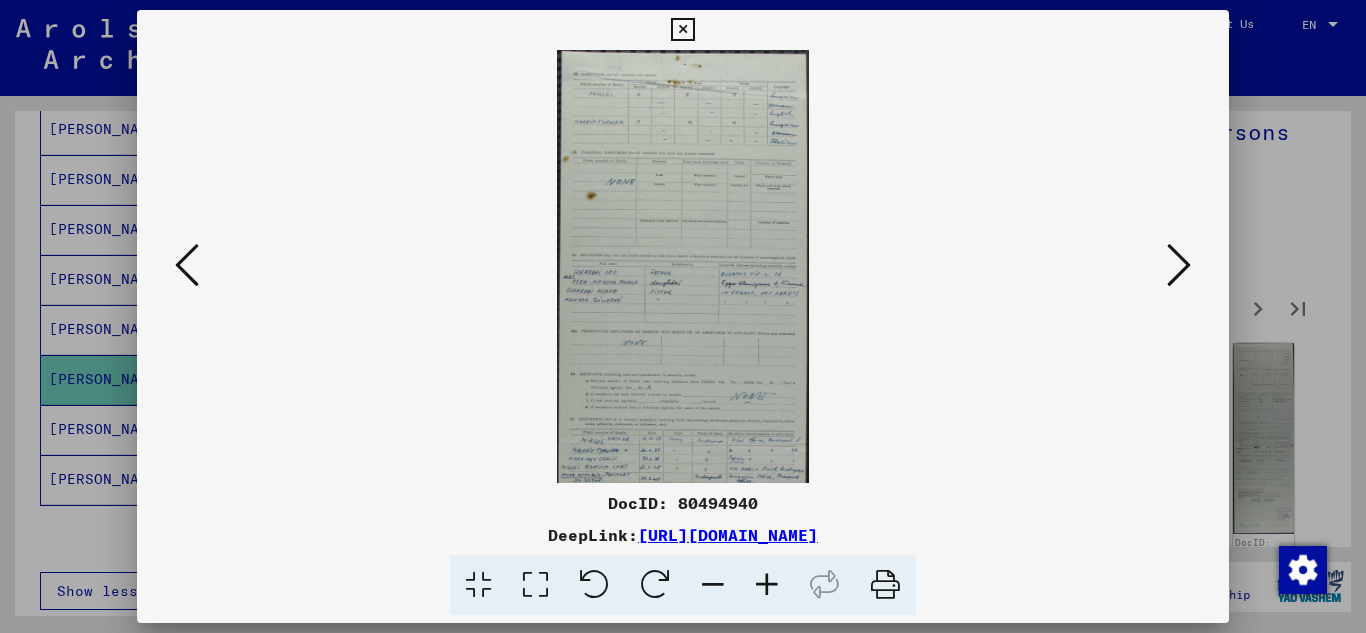 click at bounding box center [767, 585] 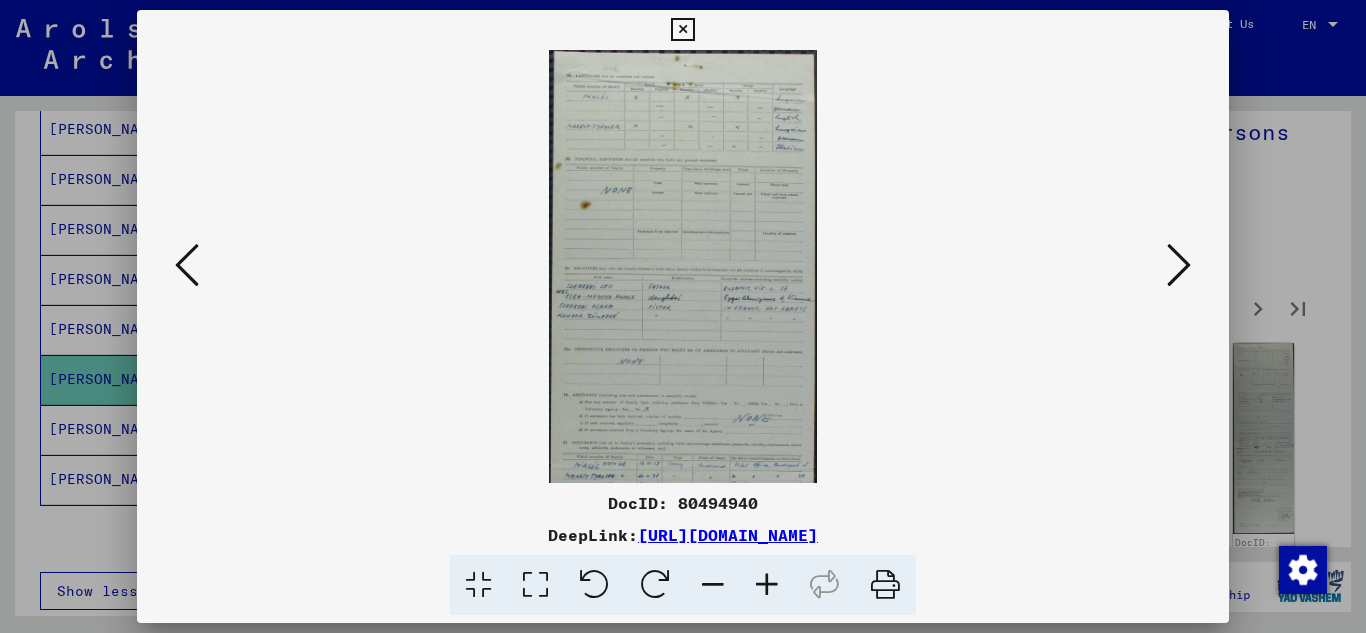 click at bounding box center (767, 585) 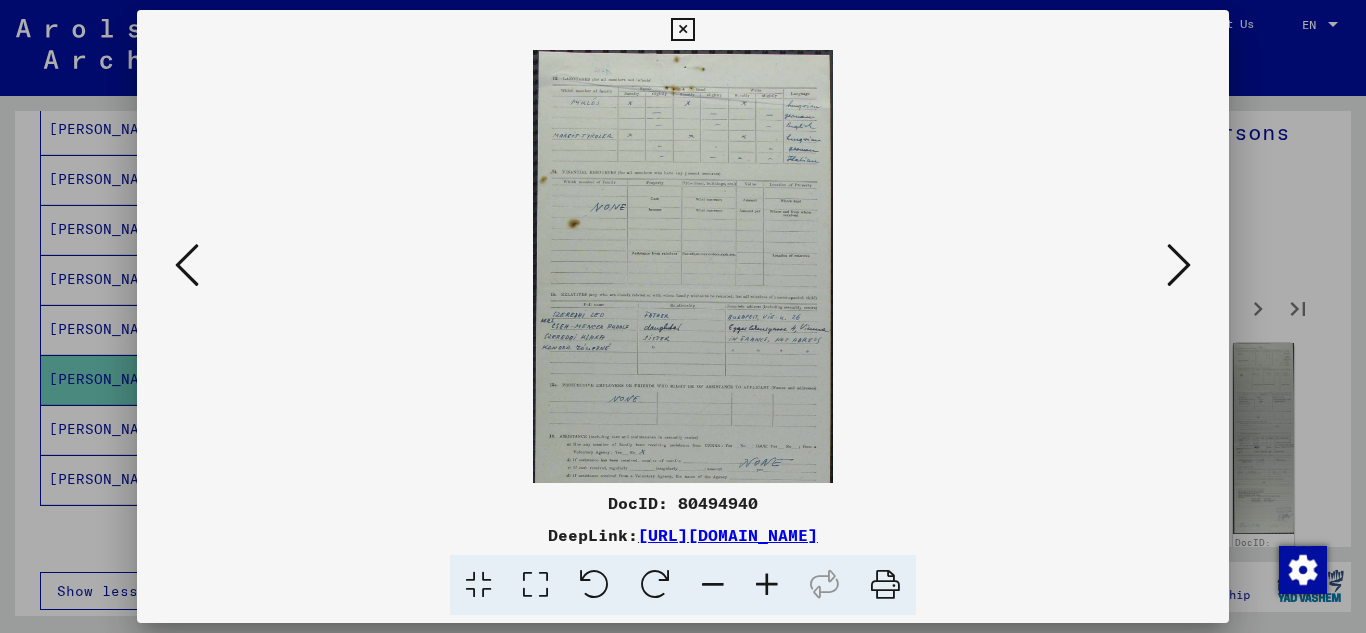 click at bounding box center [767, 585] 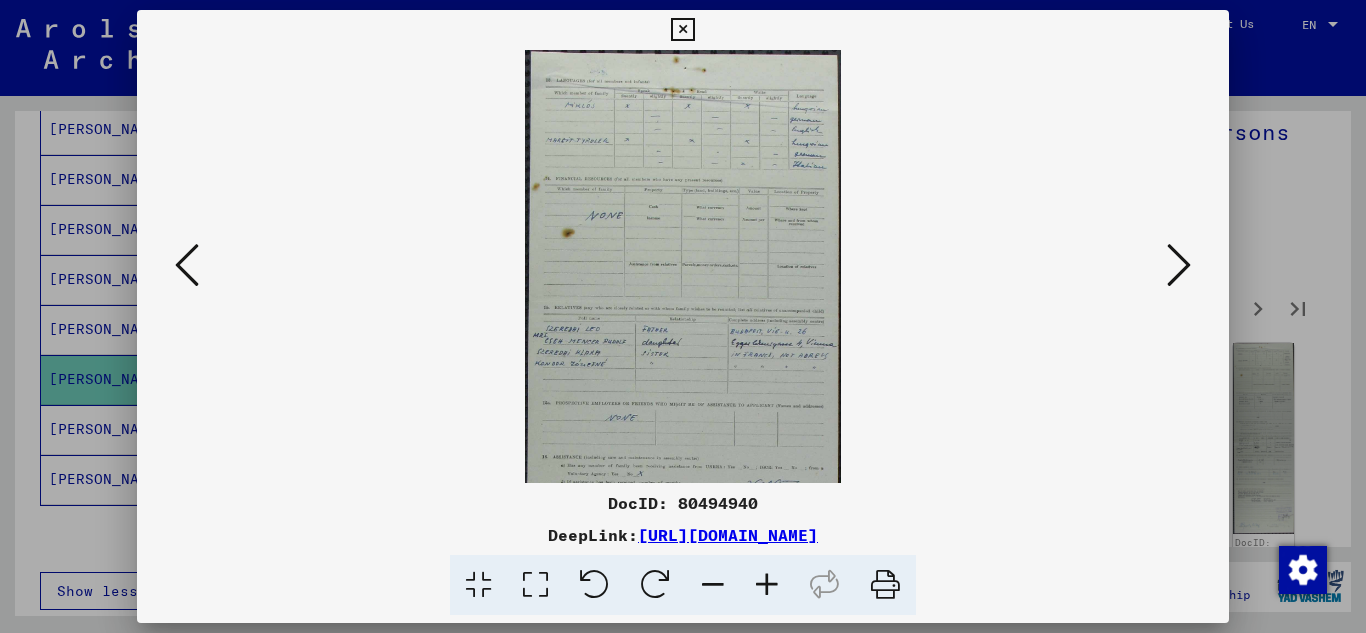 click at bounding box center [767, 585] 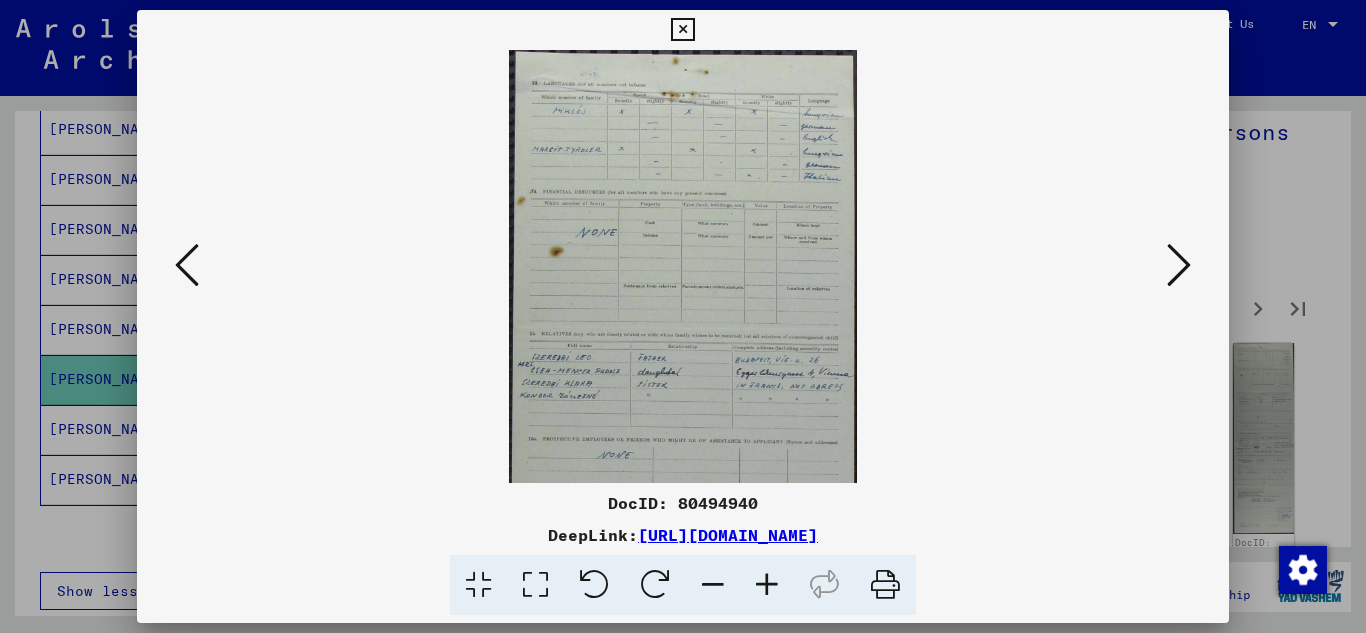 click at bounding box center (767, 585) 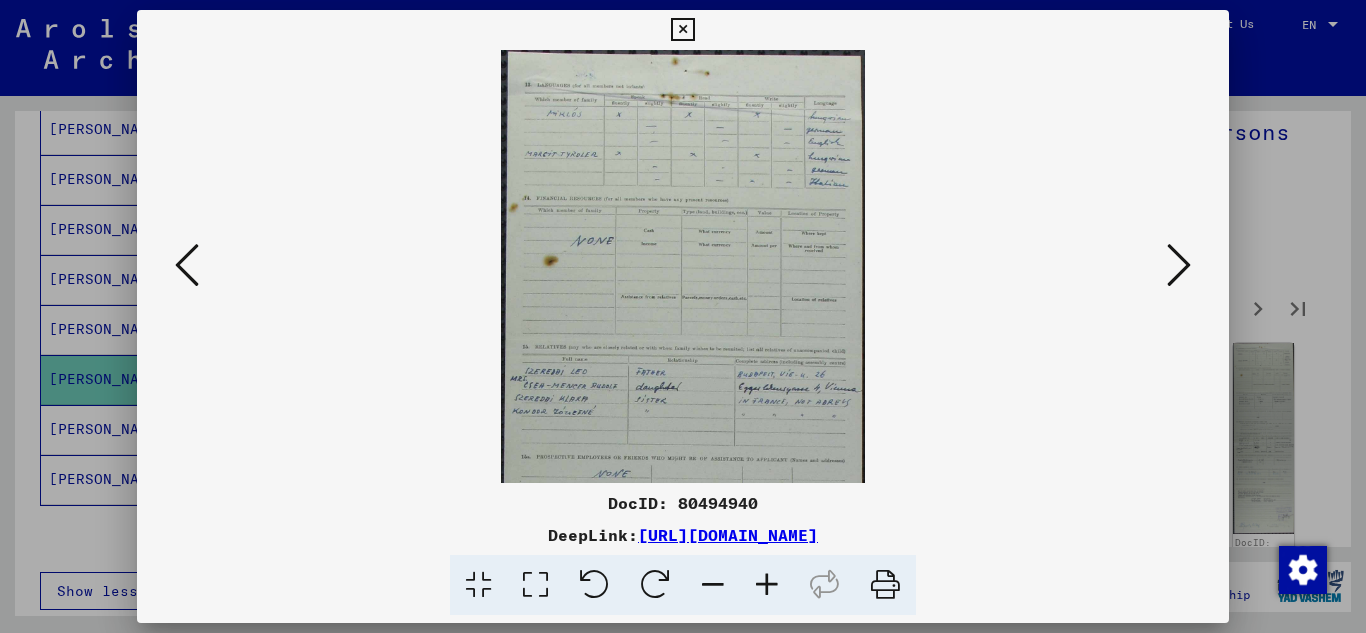 click at bounding box center [767, 585] 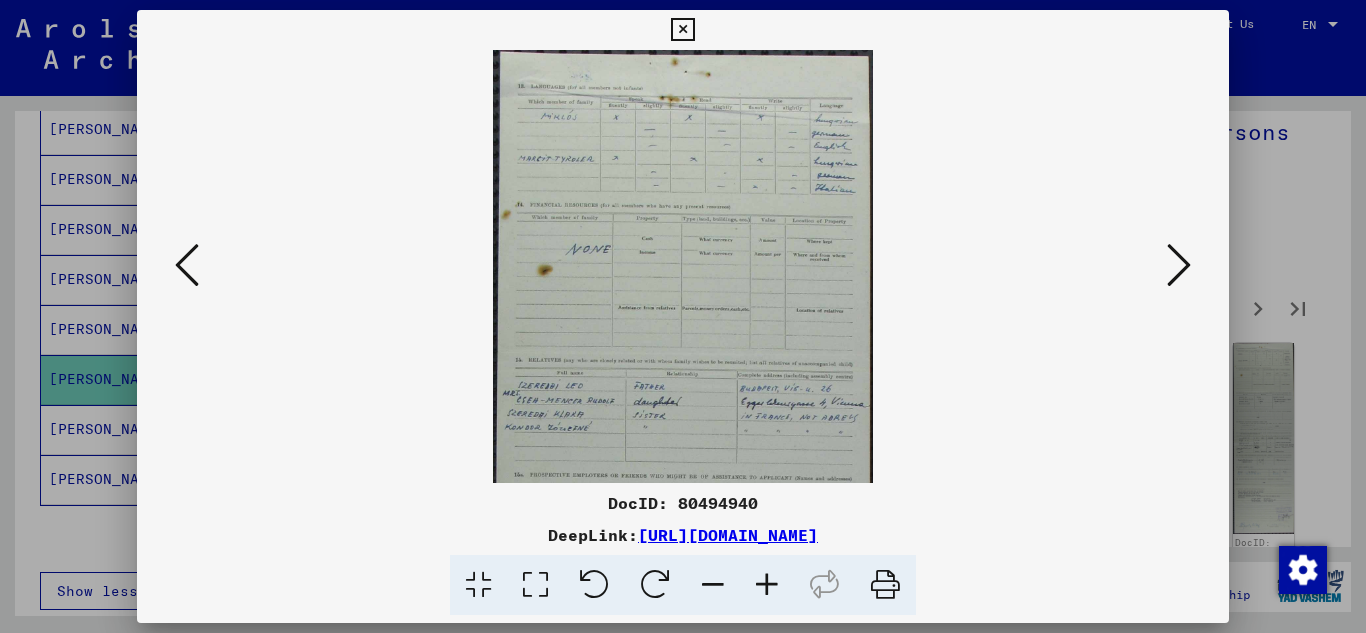 click at bounding box center [767, 585] 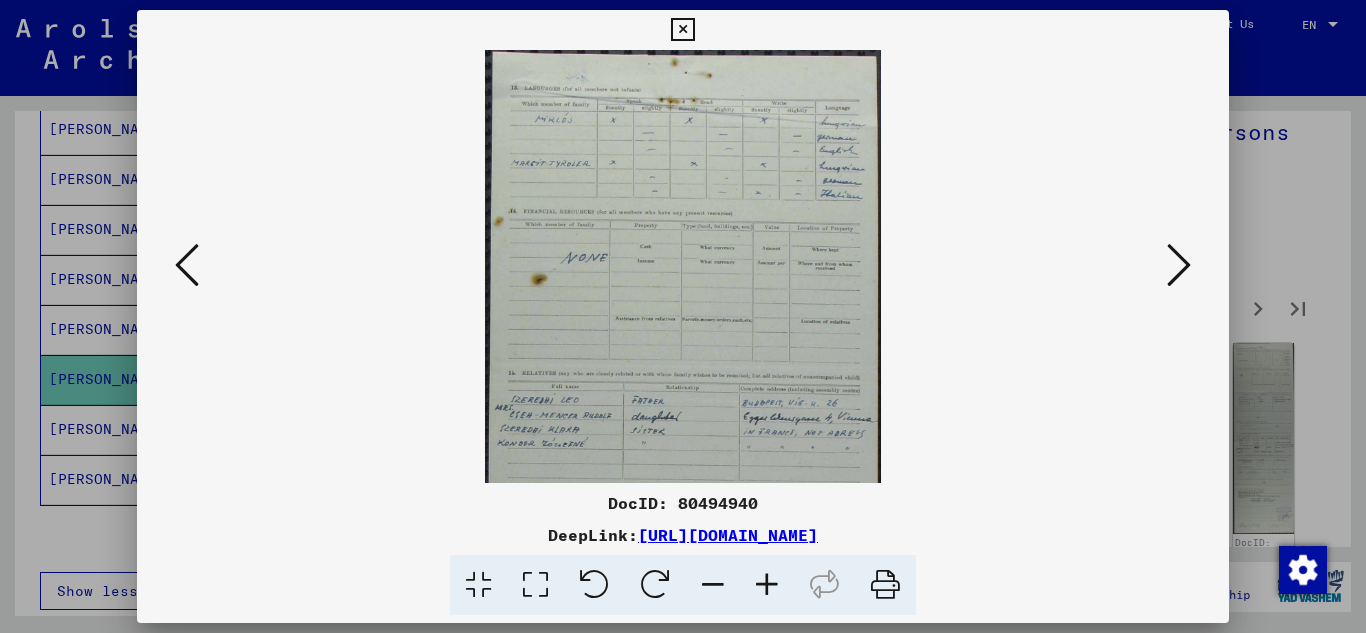 click at bounding box center (767, 585) 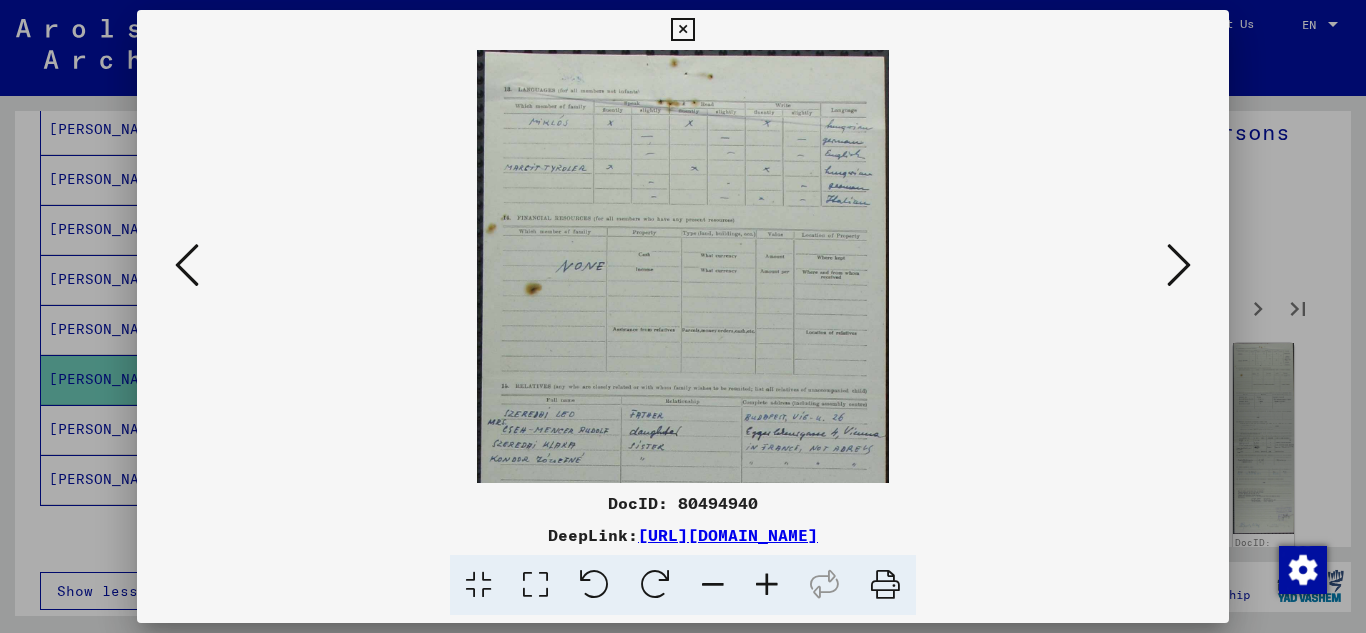 click at bounding box center [767, 585] 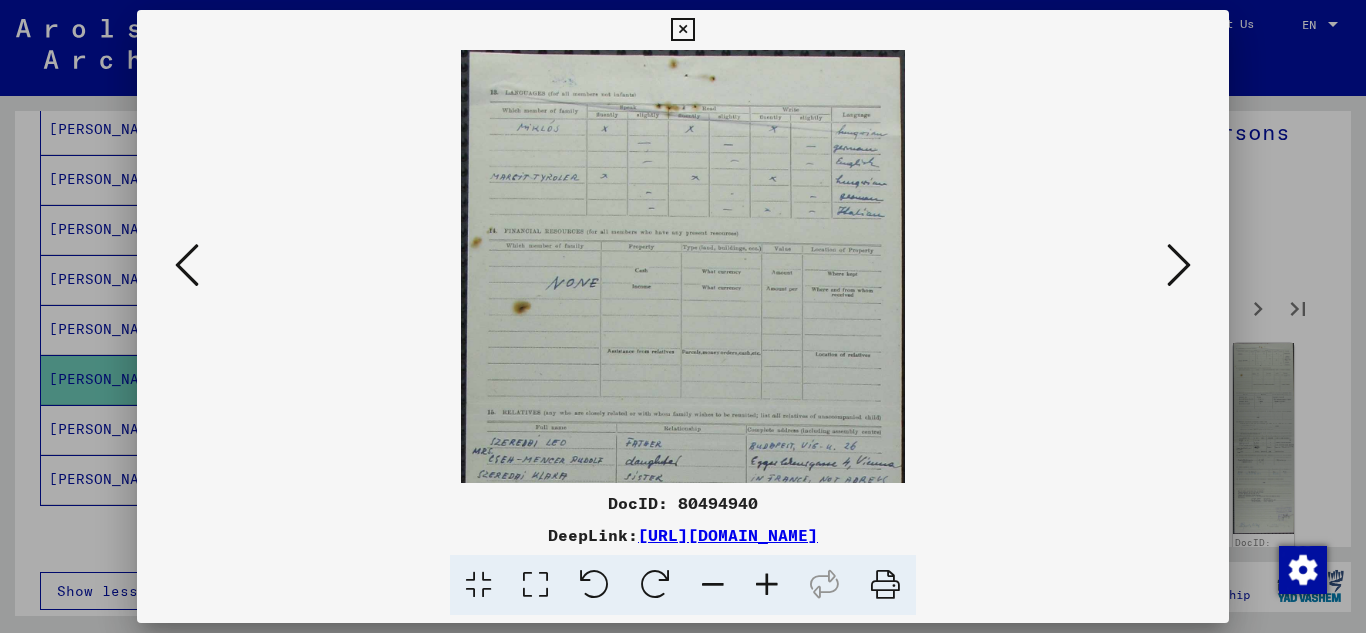 click at bounding box center [767, 585] 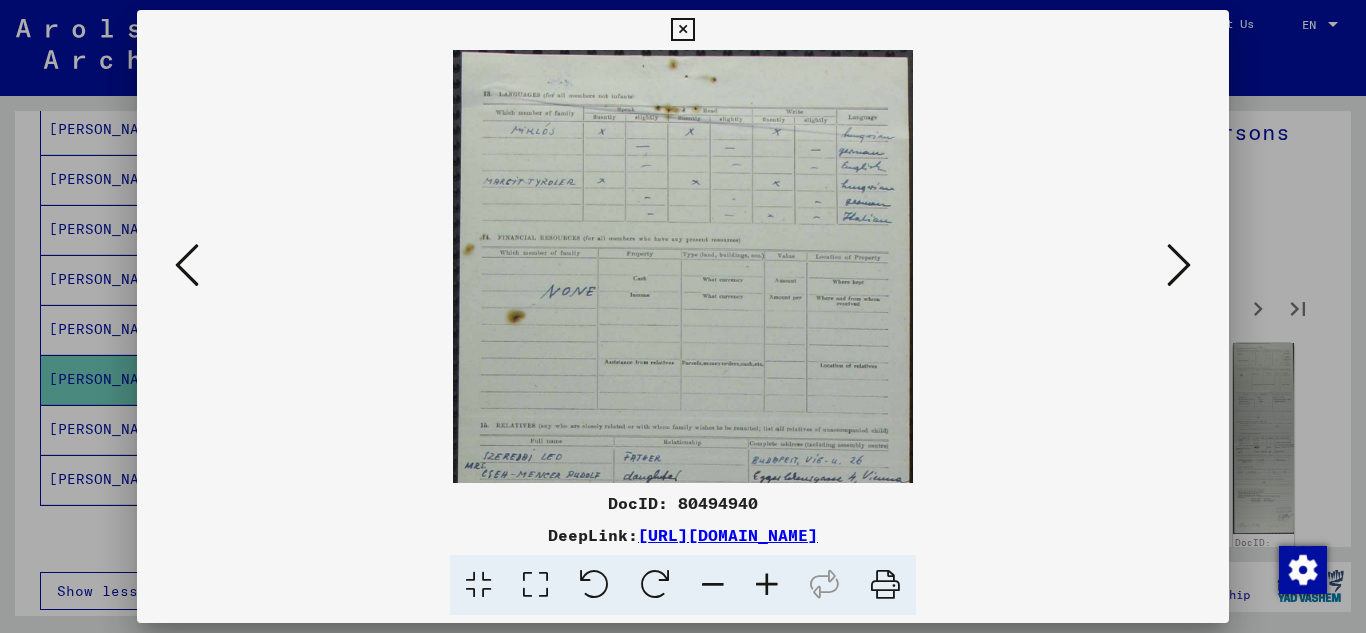 click at bounding box center [767, 585] 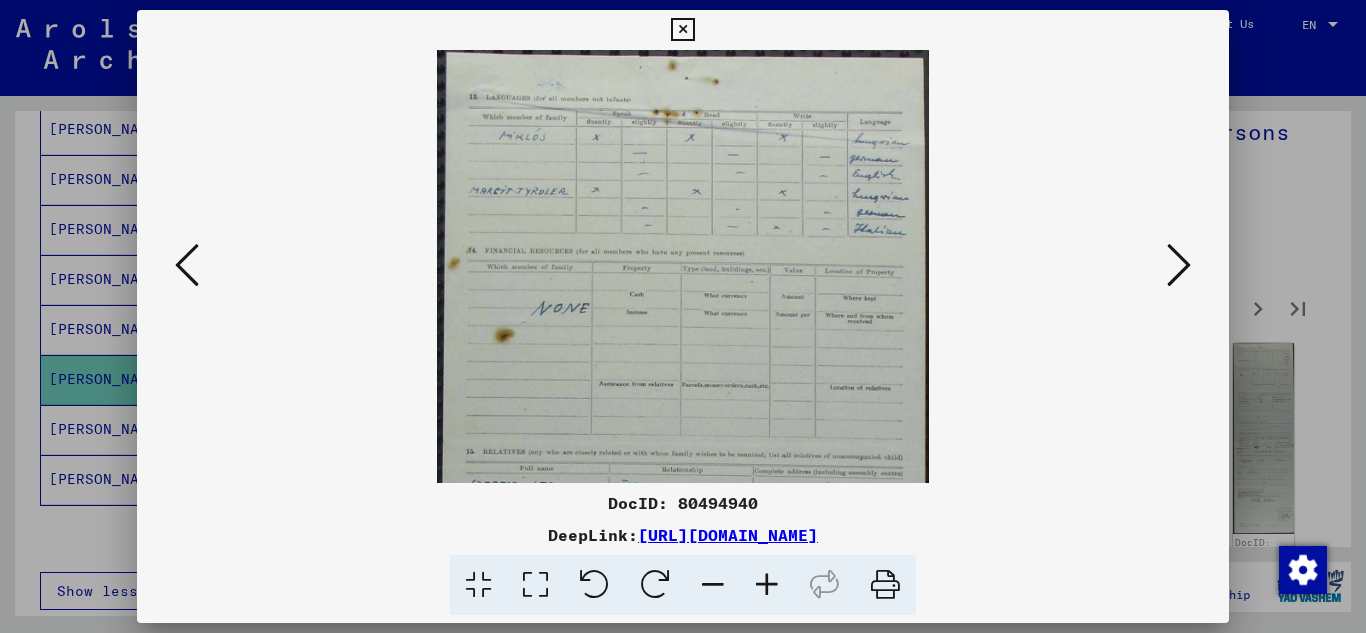 click at bounding box center (767, 585) 